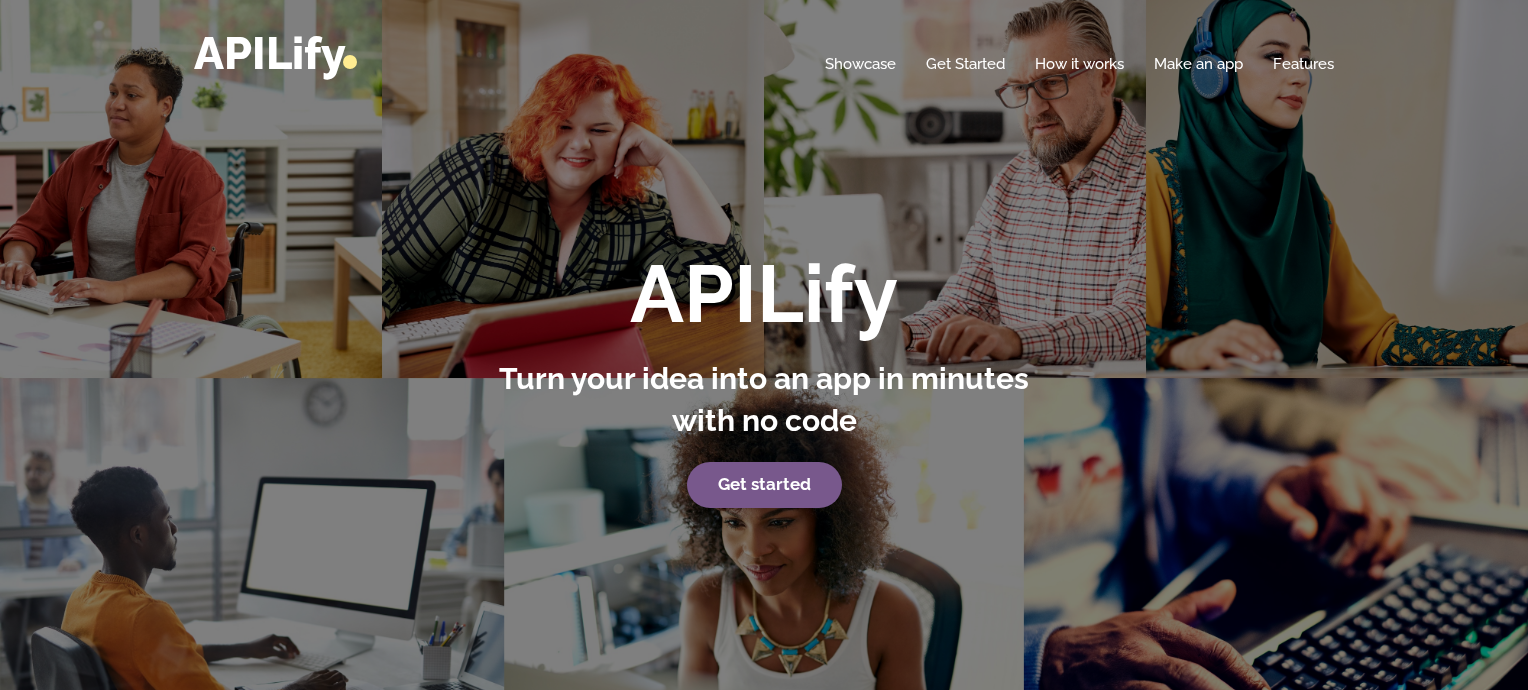 scroll, scrollTop: 0, scrollLeft: 0, axis: both 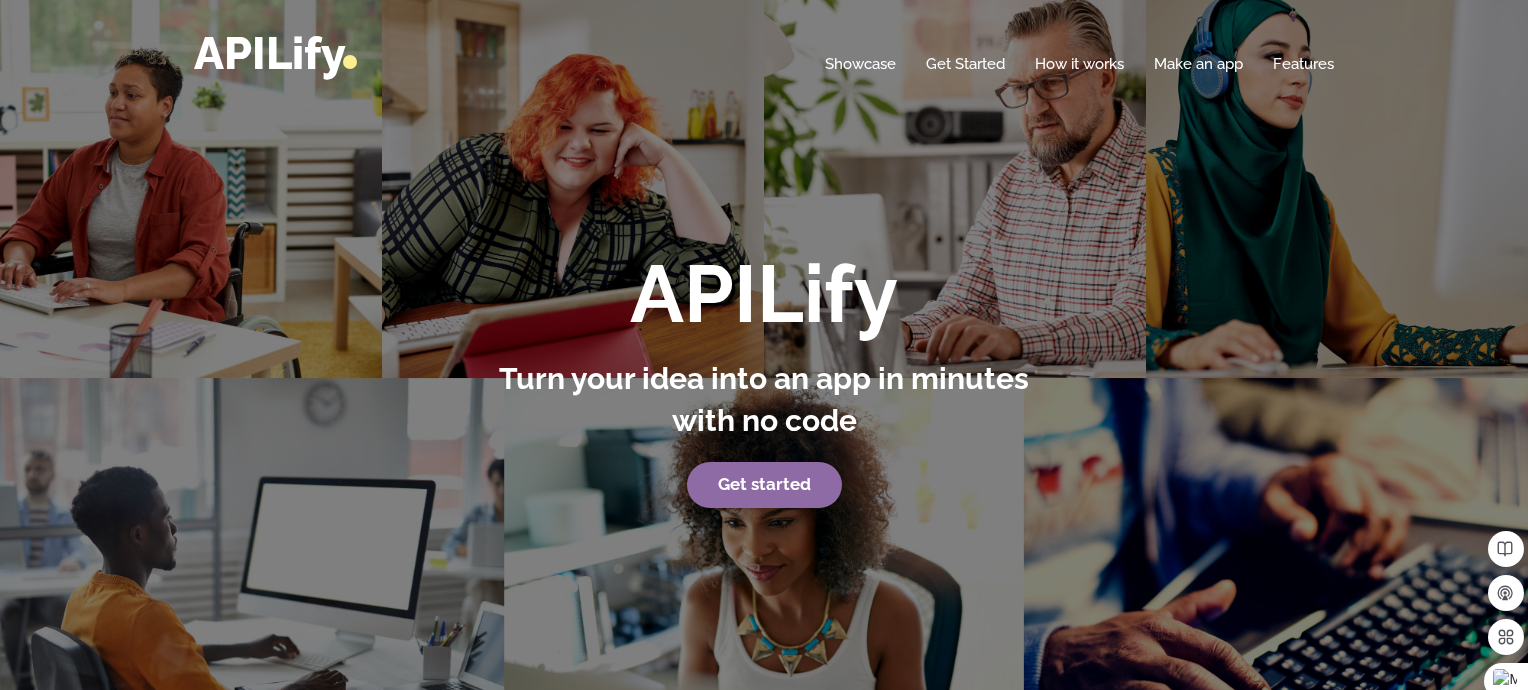 click on "Get started" at bounding box center [764, 484] 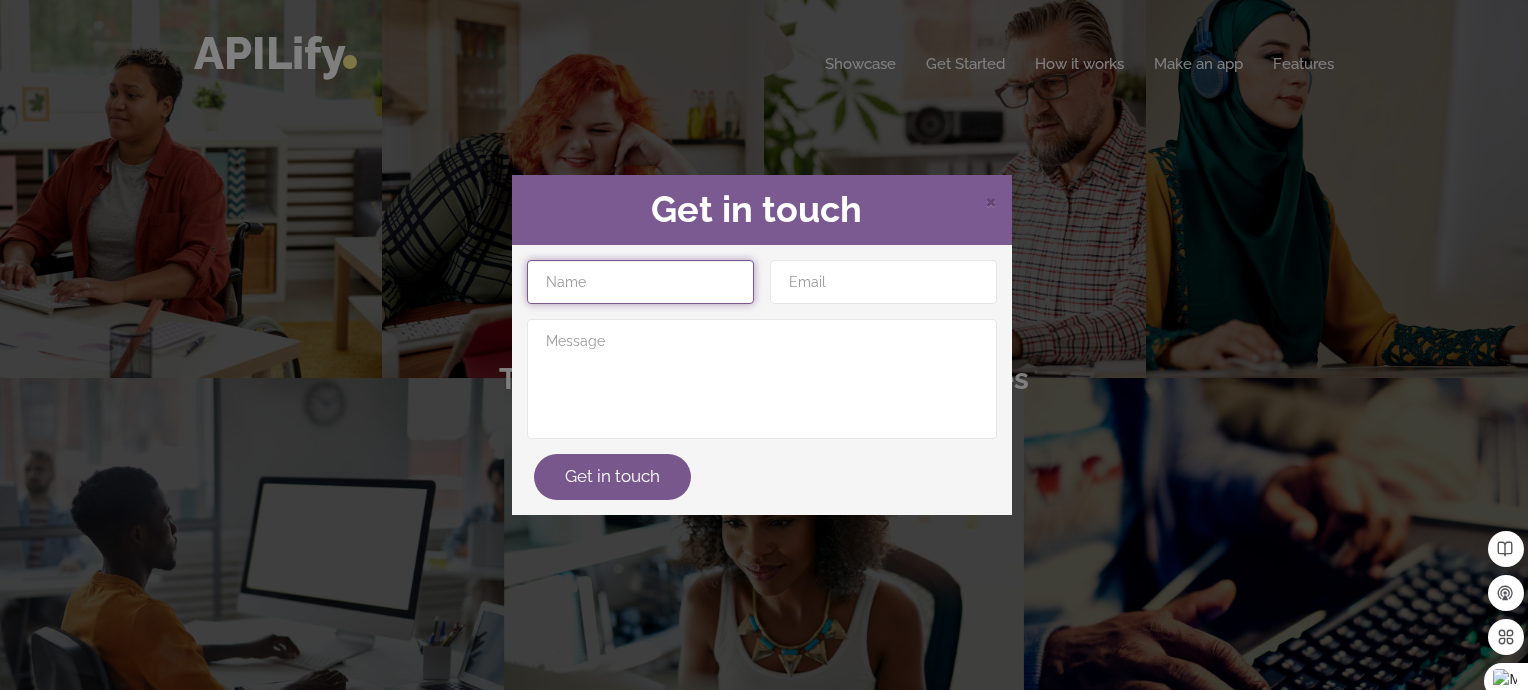 click at bounding box center [640, 282] 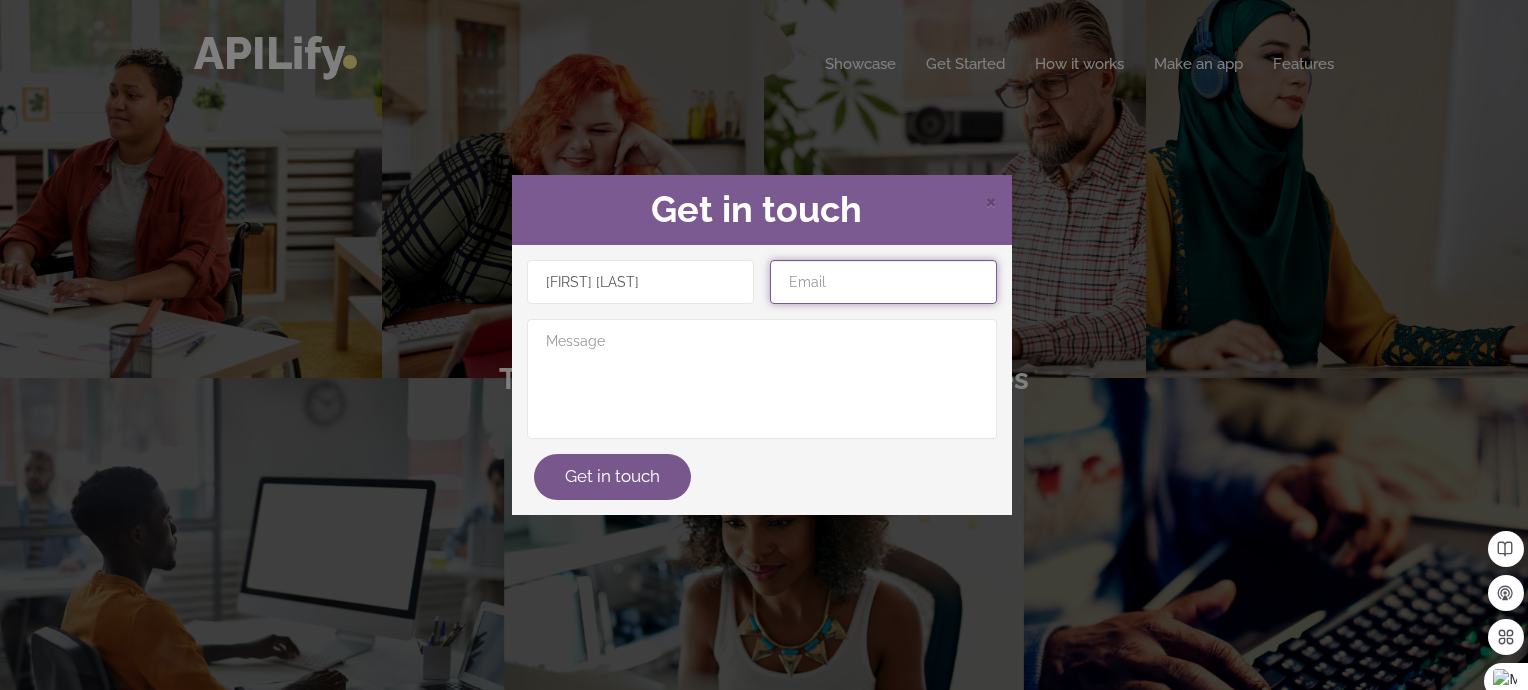 click at bounding box center (883, 282) 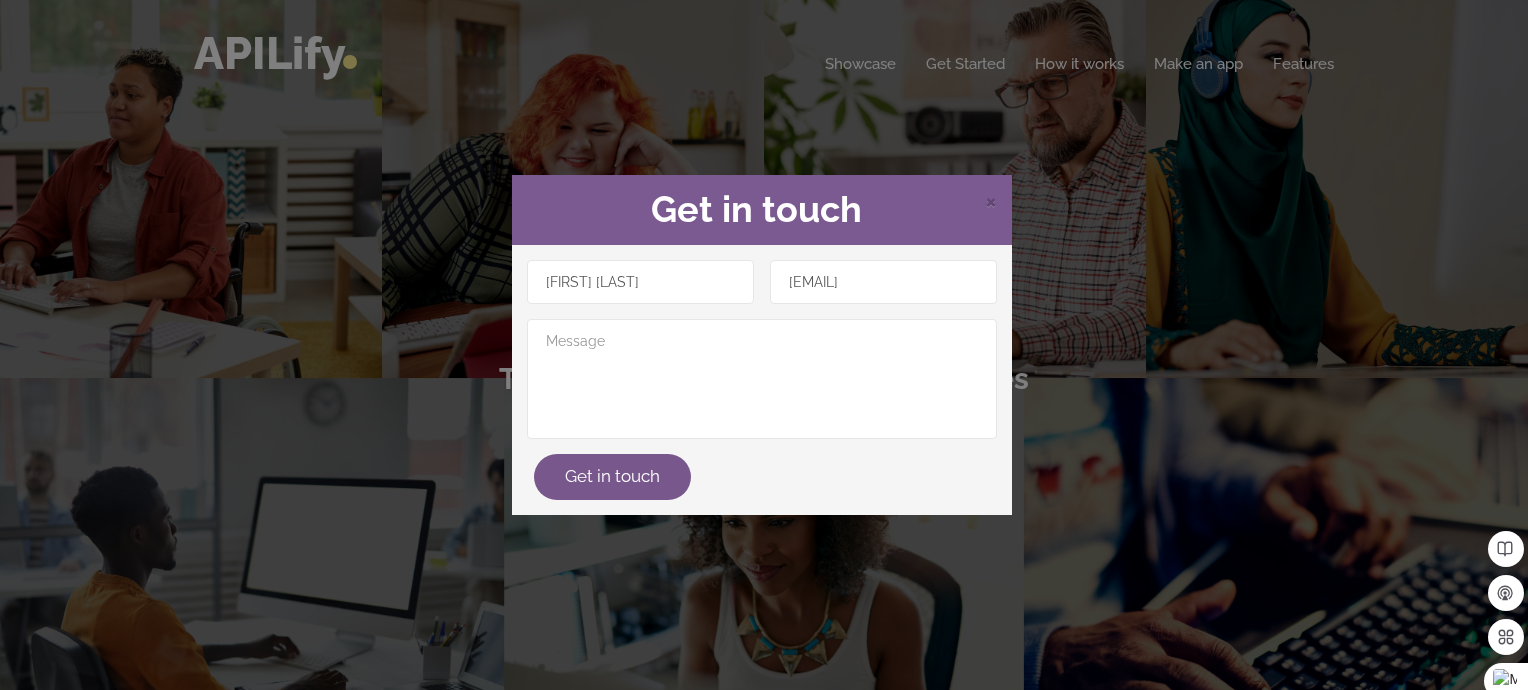 click on "×
Get in touch
EARL WOOD
safetytrainer77@gmail.com
Get in touch" at bounding box center [764, 345] 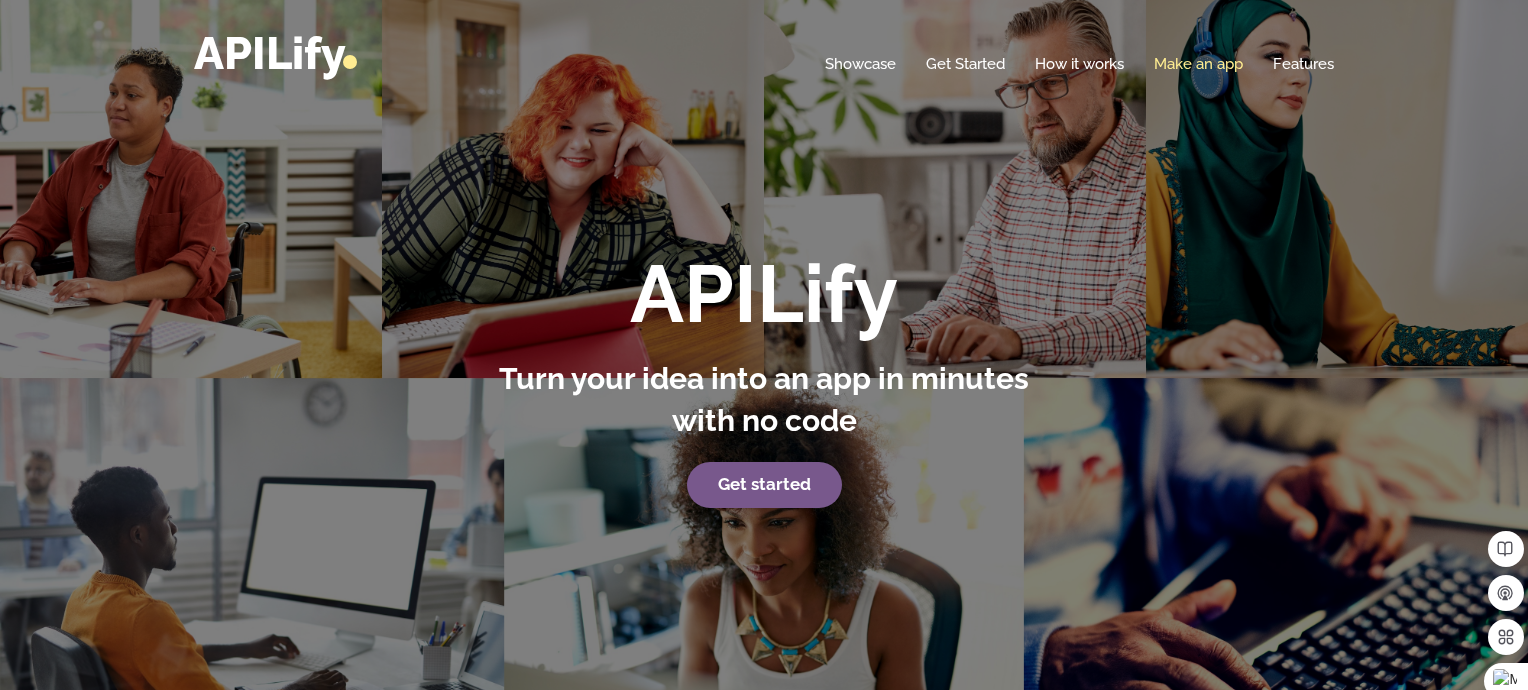 click on "Make an app" at bounding box center (1198, 64) 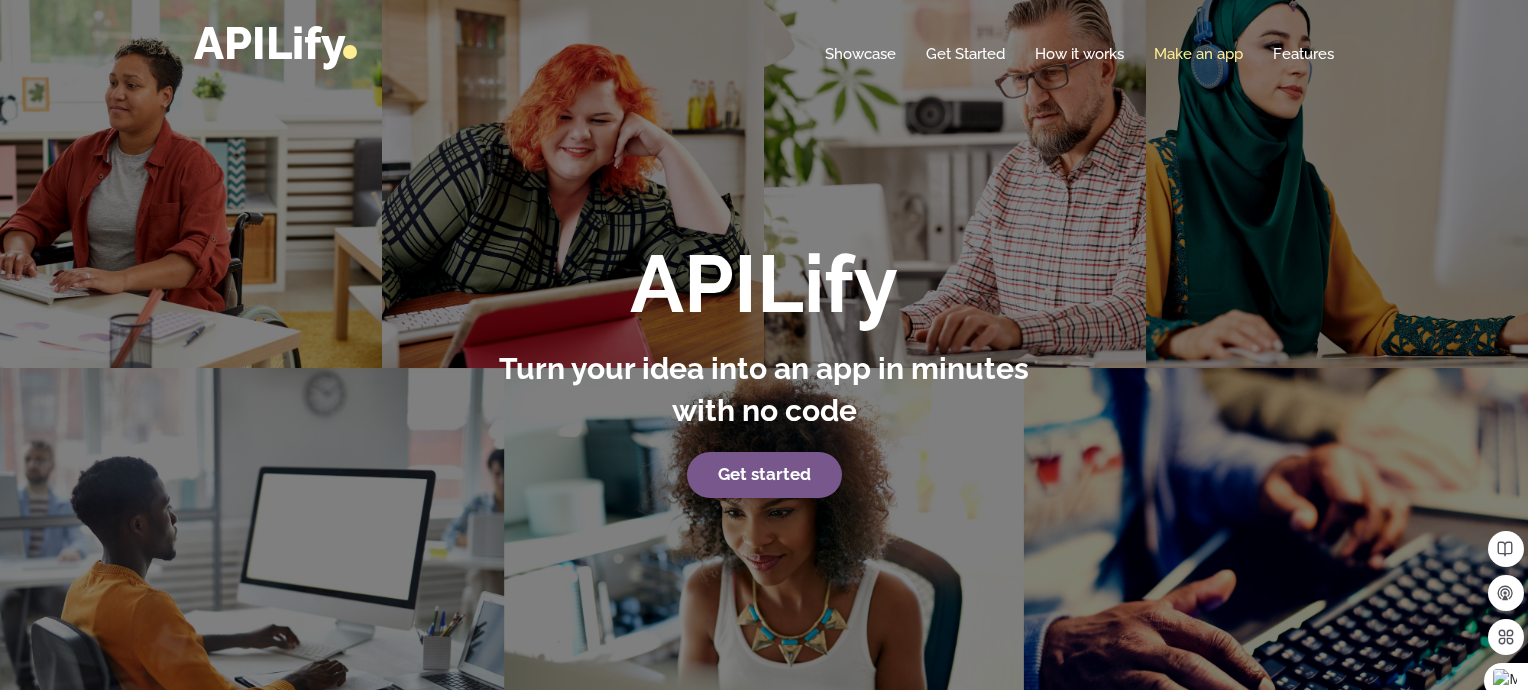 scroll, scrollTop: 0, scrollLeft: 0, axis: both 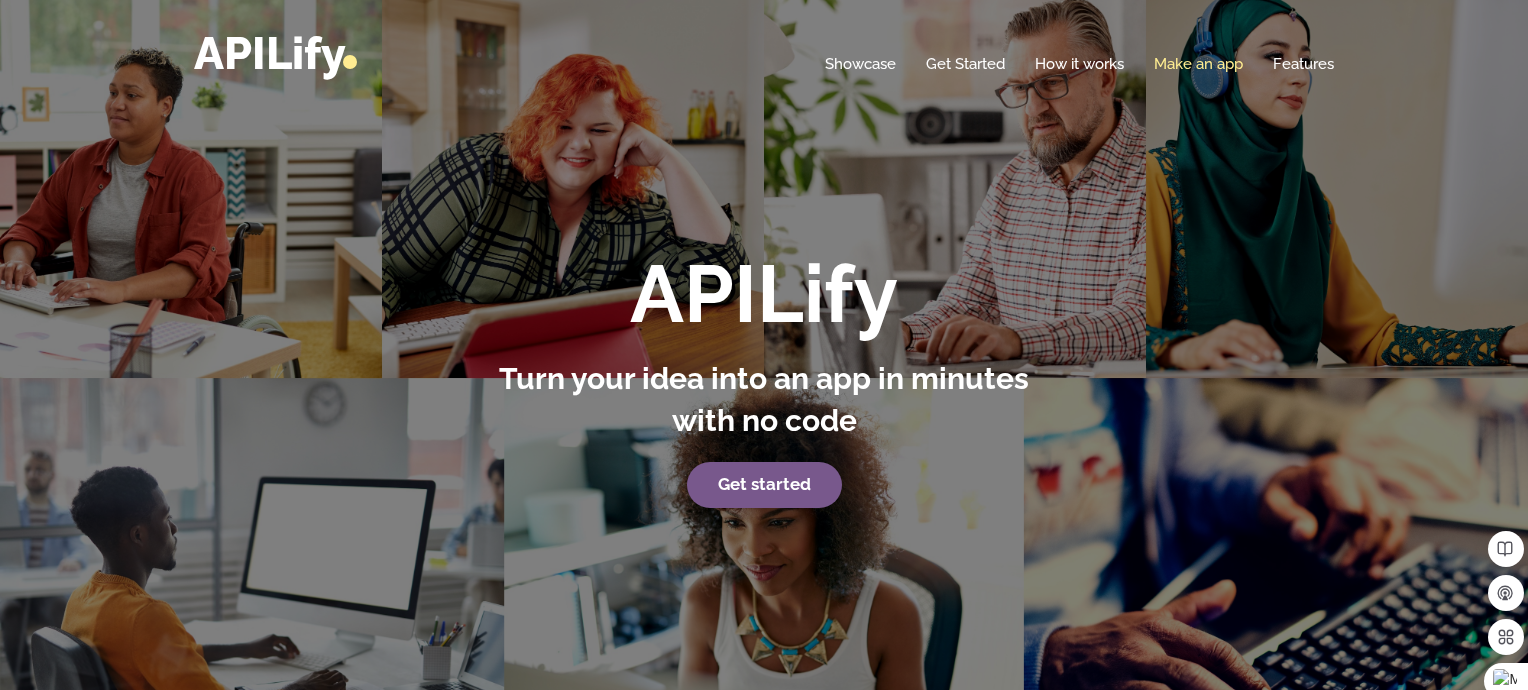 click on "Make an app" at bounding box center [1198, 64] 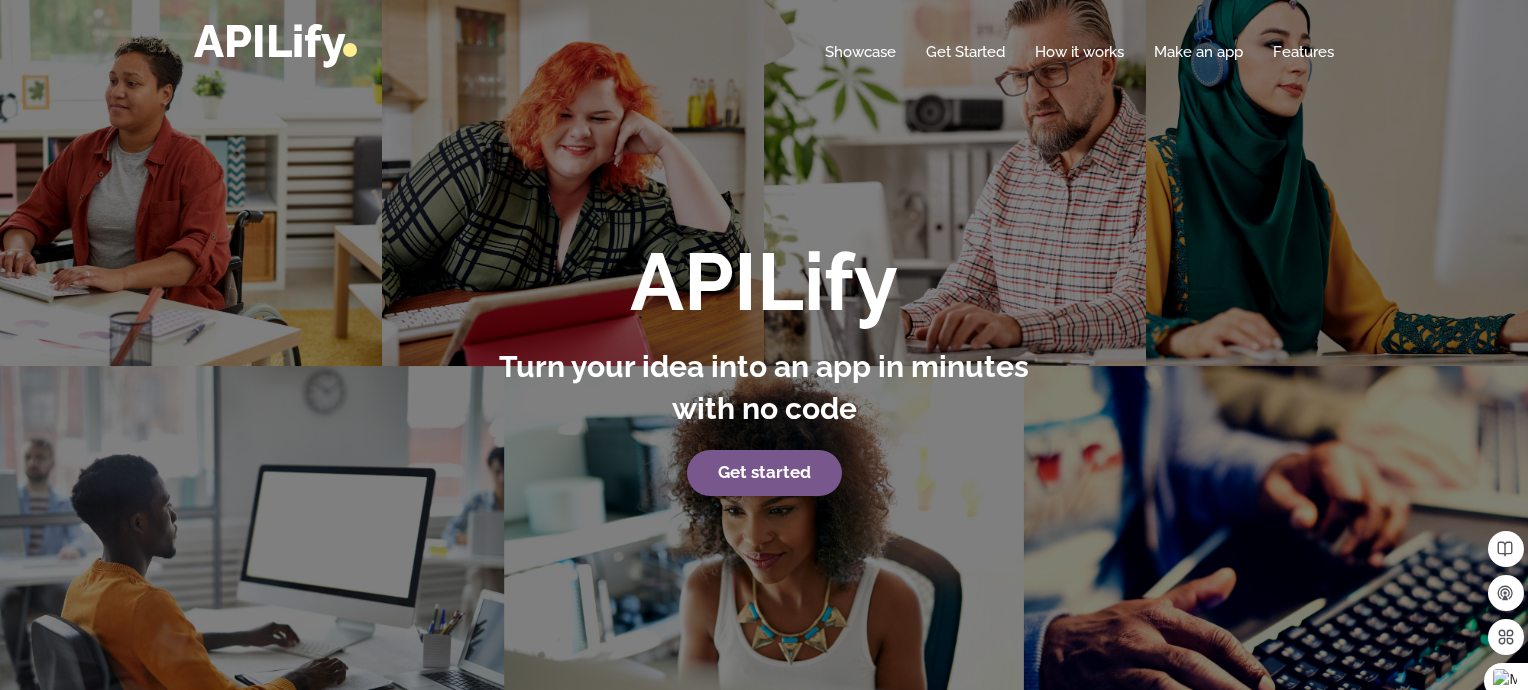 scroll, scrollTop: 0, scrollLeft: 0, axis: both 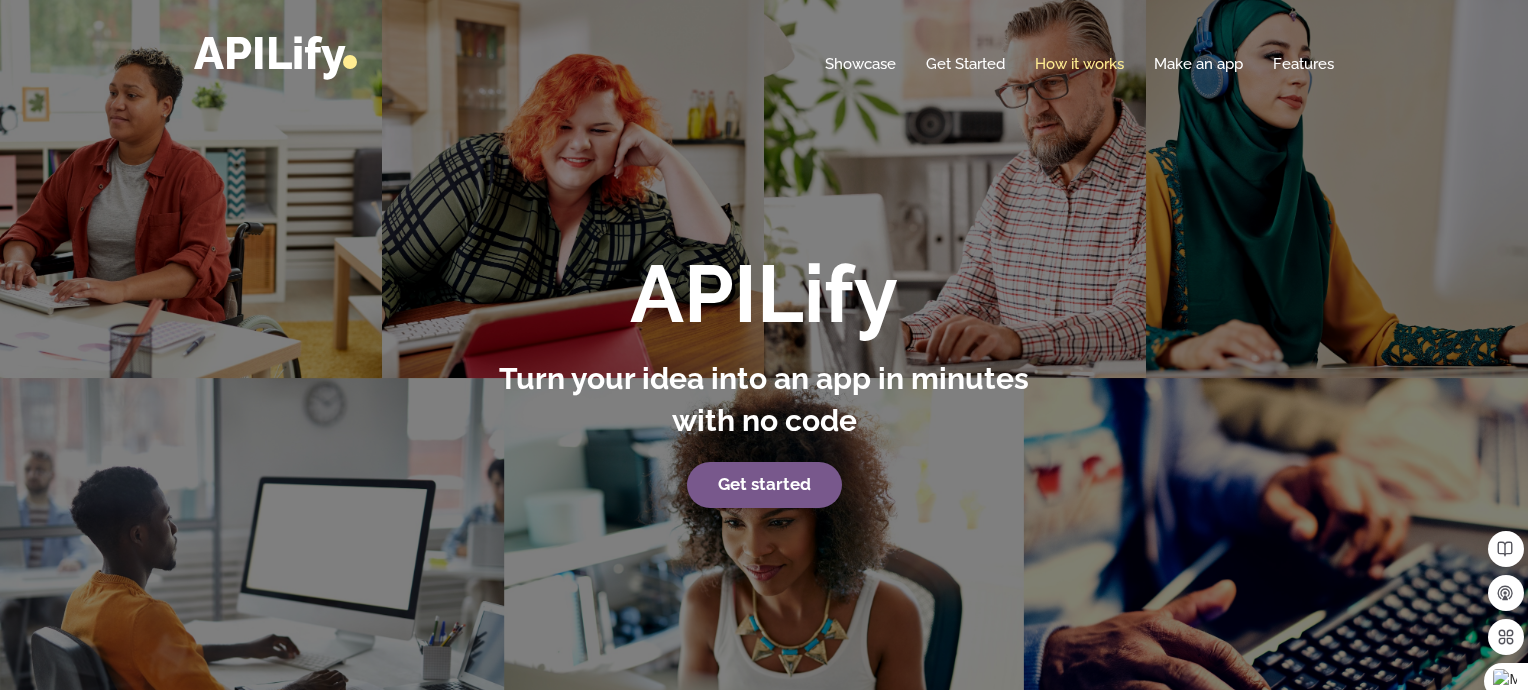 click on "How it works" at bounding box center (1079, 64) 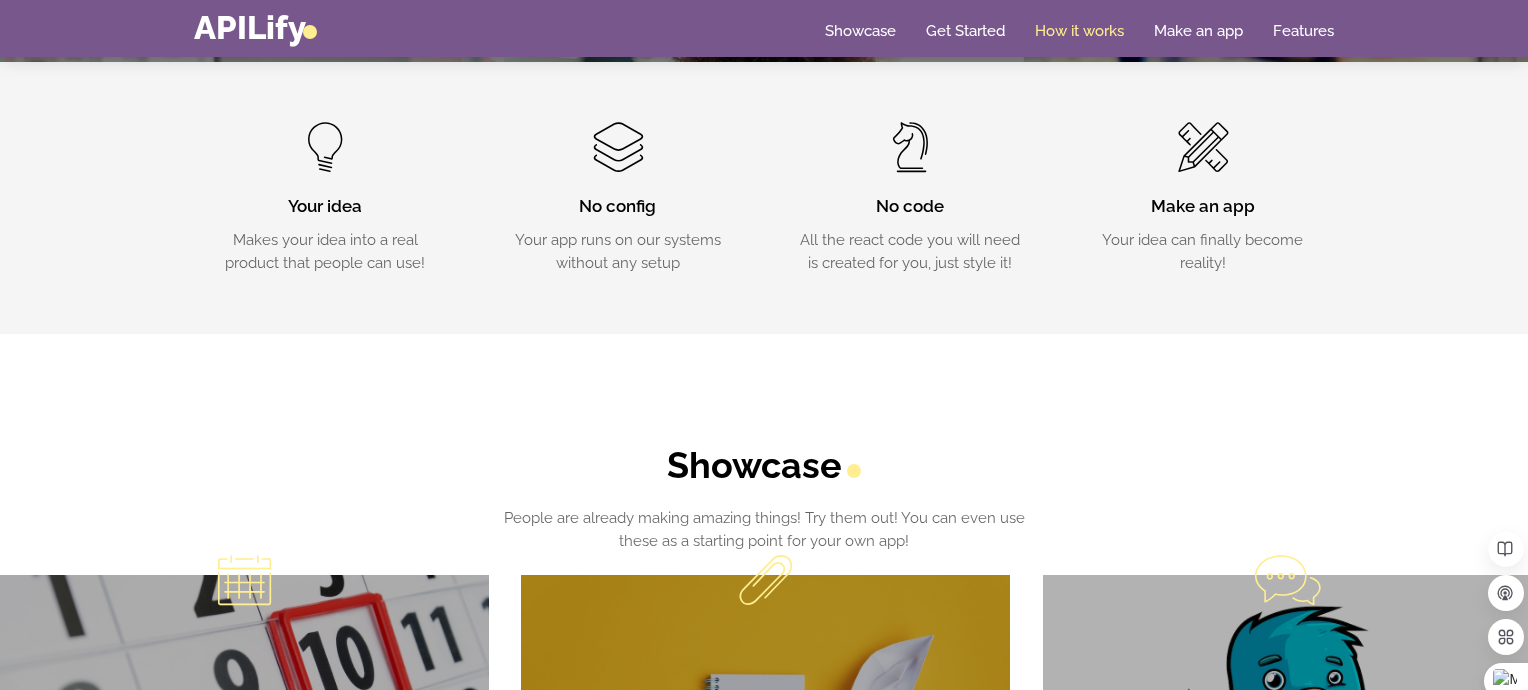 scroll, scrollTop: 652, scrollLeft: 0, axis: vertical 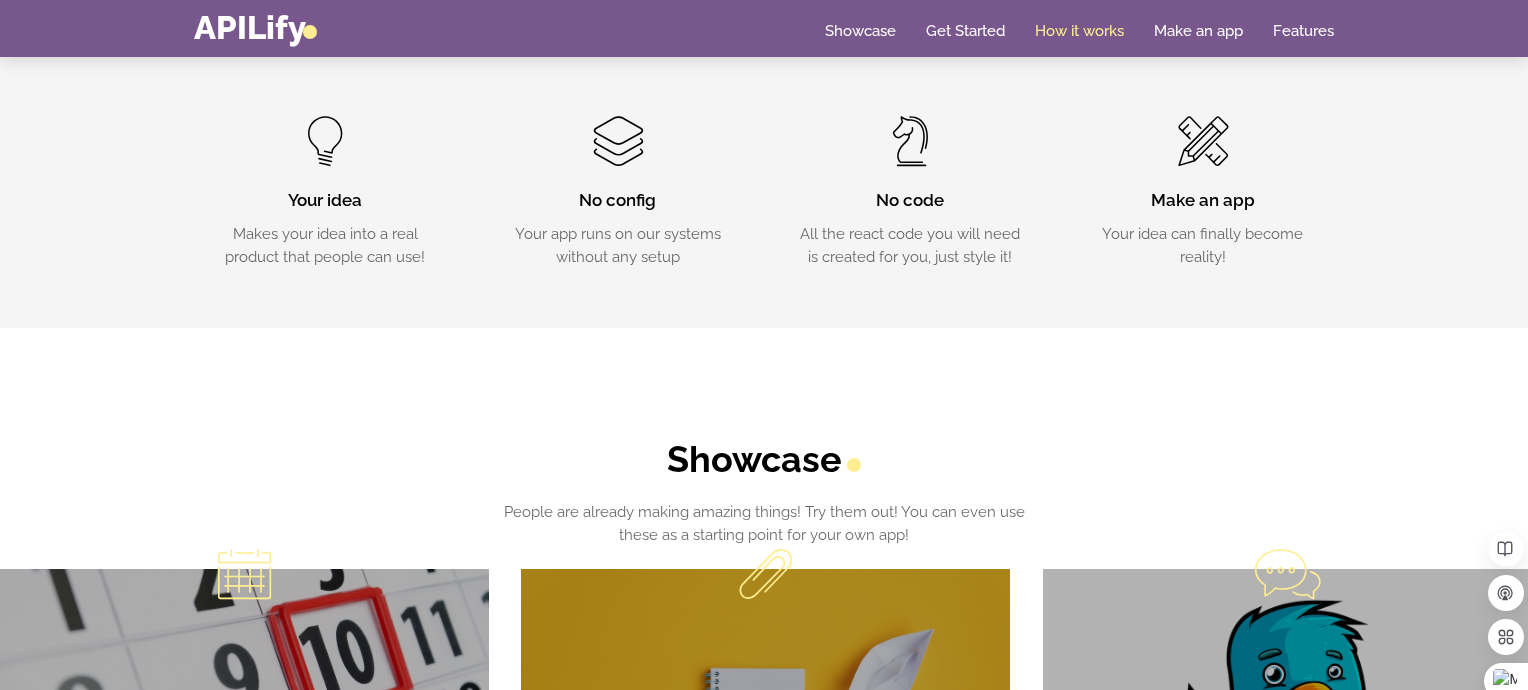 click at bounding box center (325, 141) 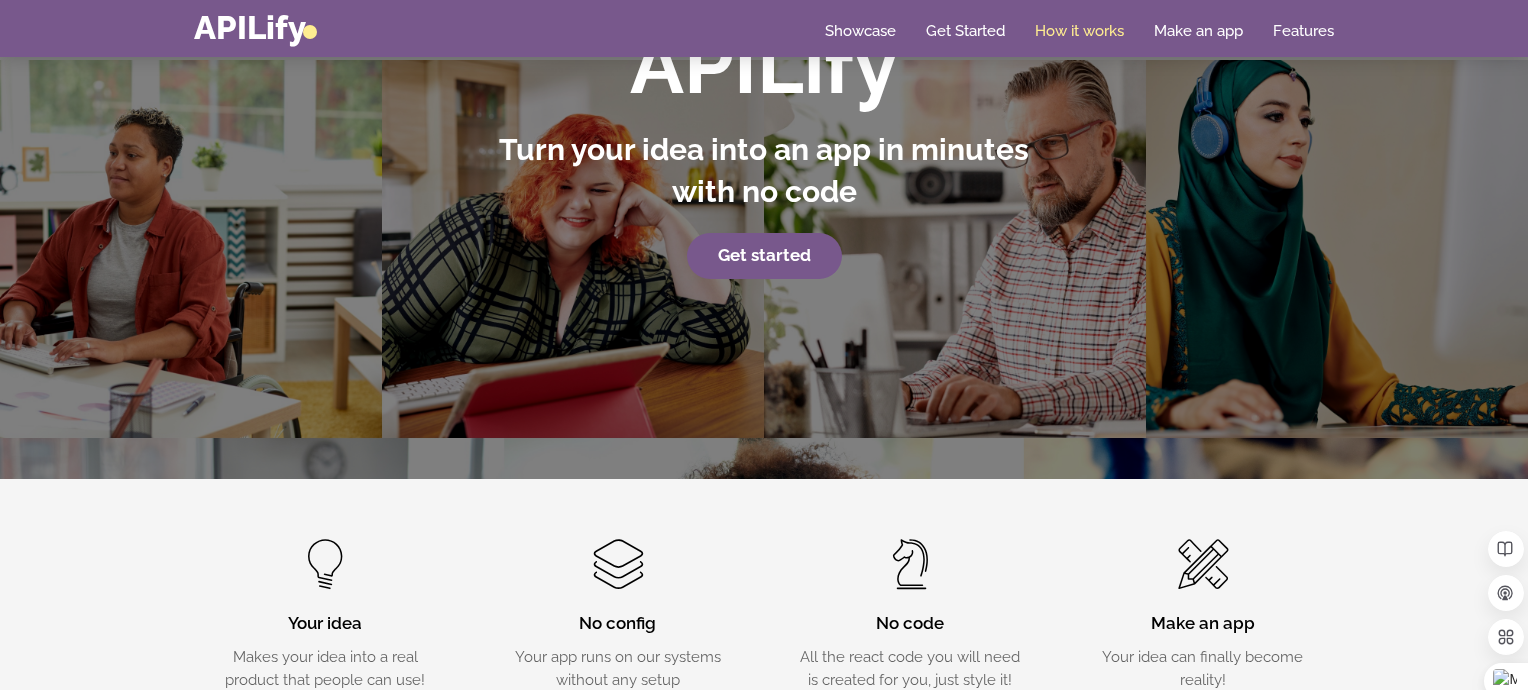 scroll, scrollTop: 0, scrollLeft: 0, axis: both 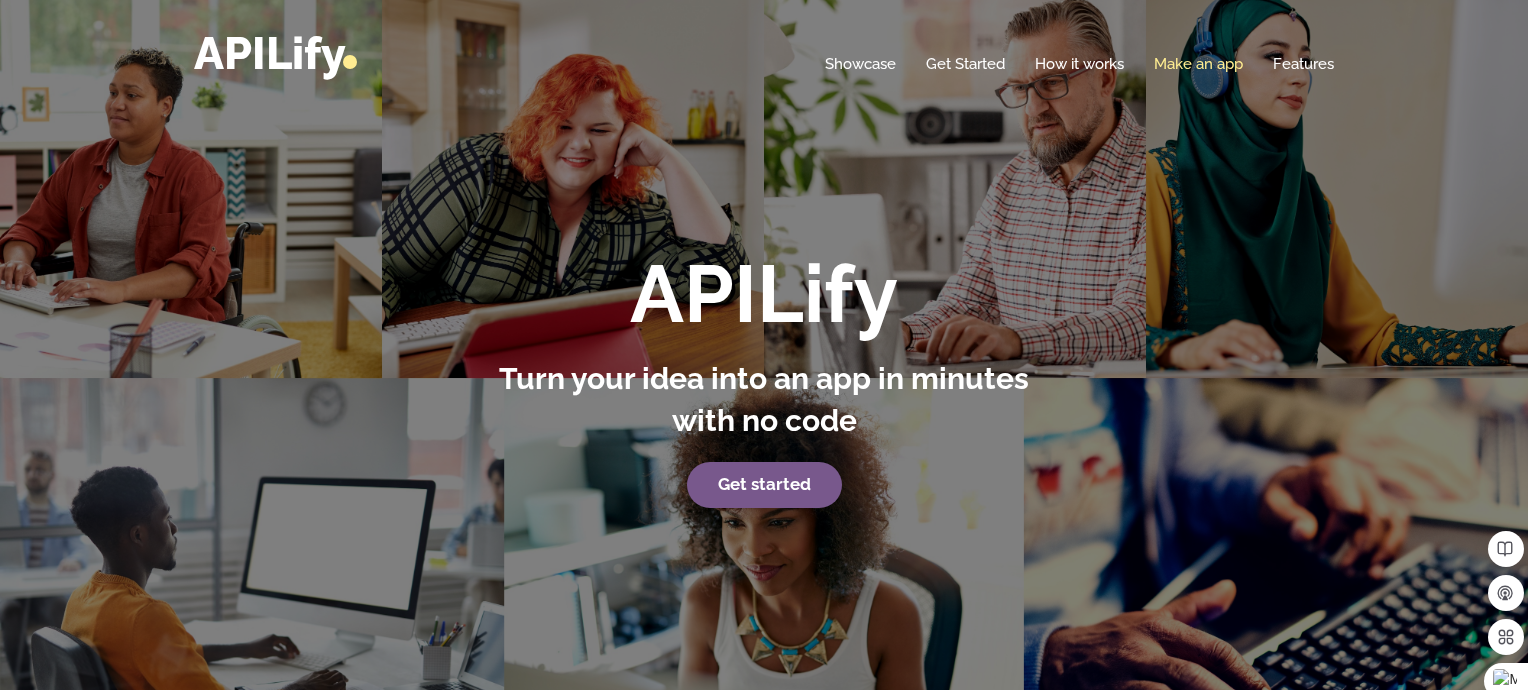 click on "Make an app" at bounding box center (1198, 64) 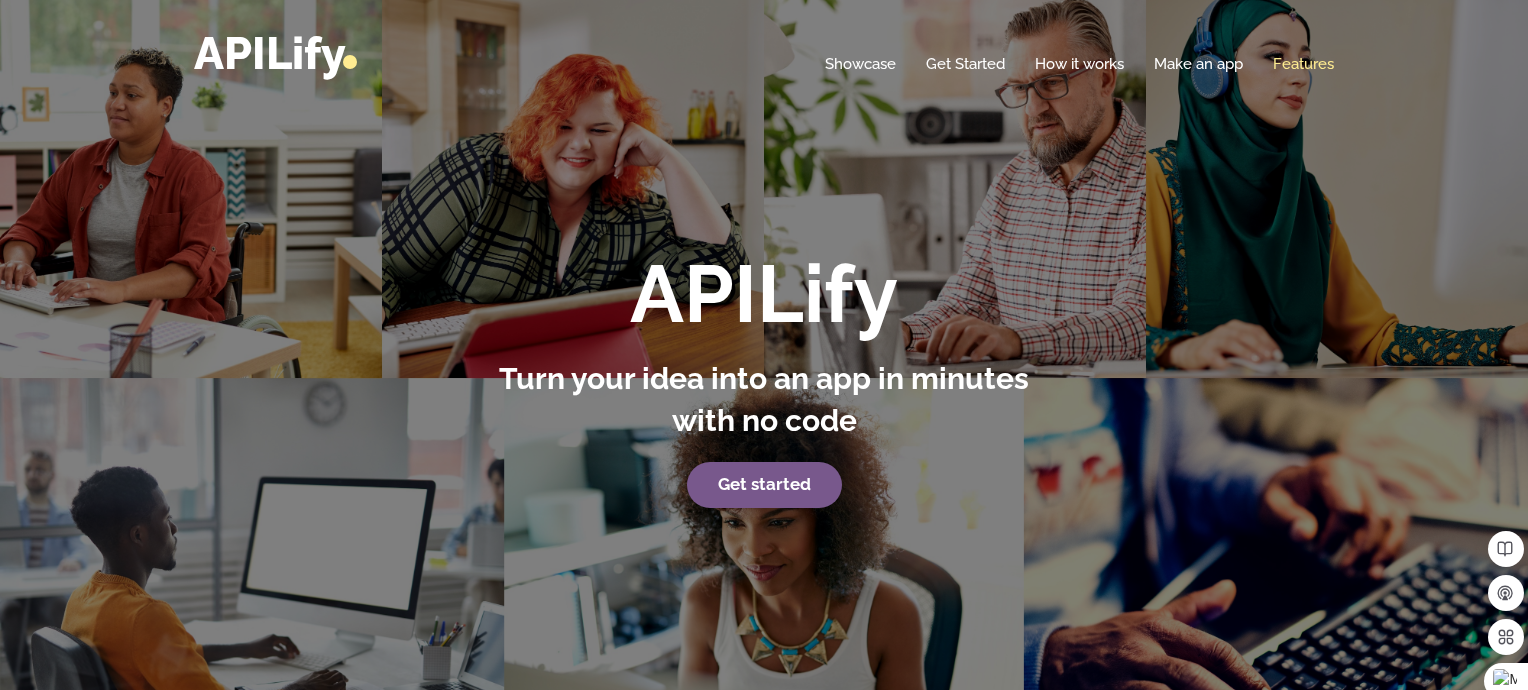 click on "Features" at bounding box center [1303, 64] 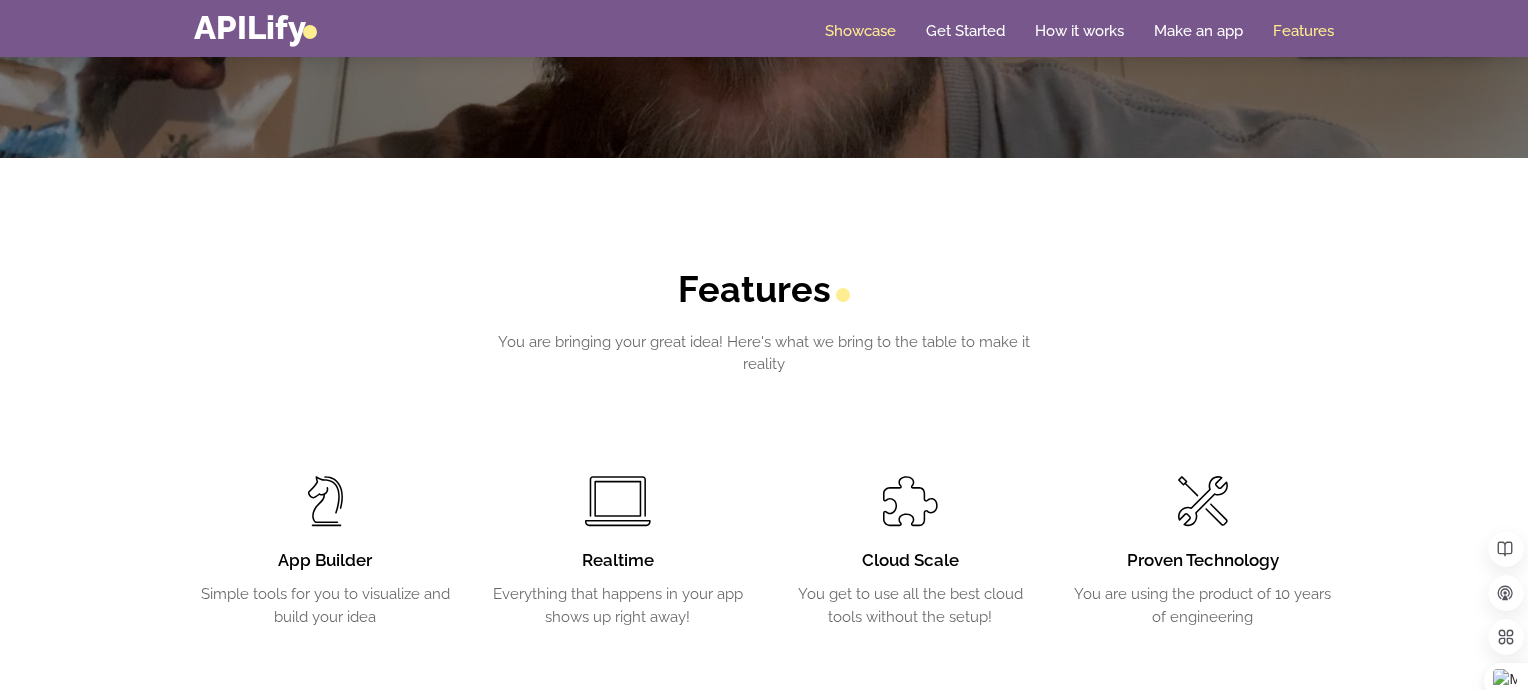 scroll, scrollTop: 3108, scrollLeft: 0, axis: vertical 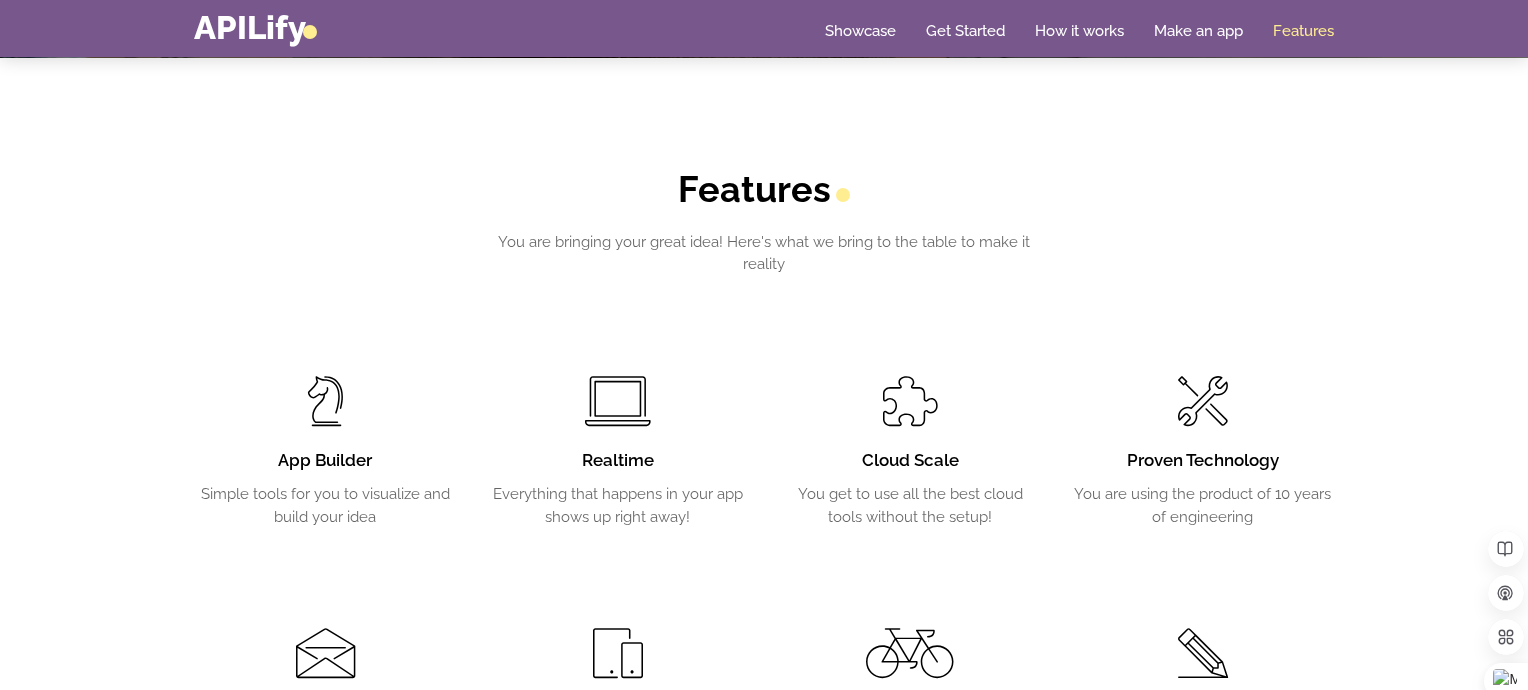 click at bounding box center [325, 401] 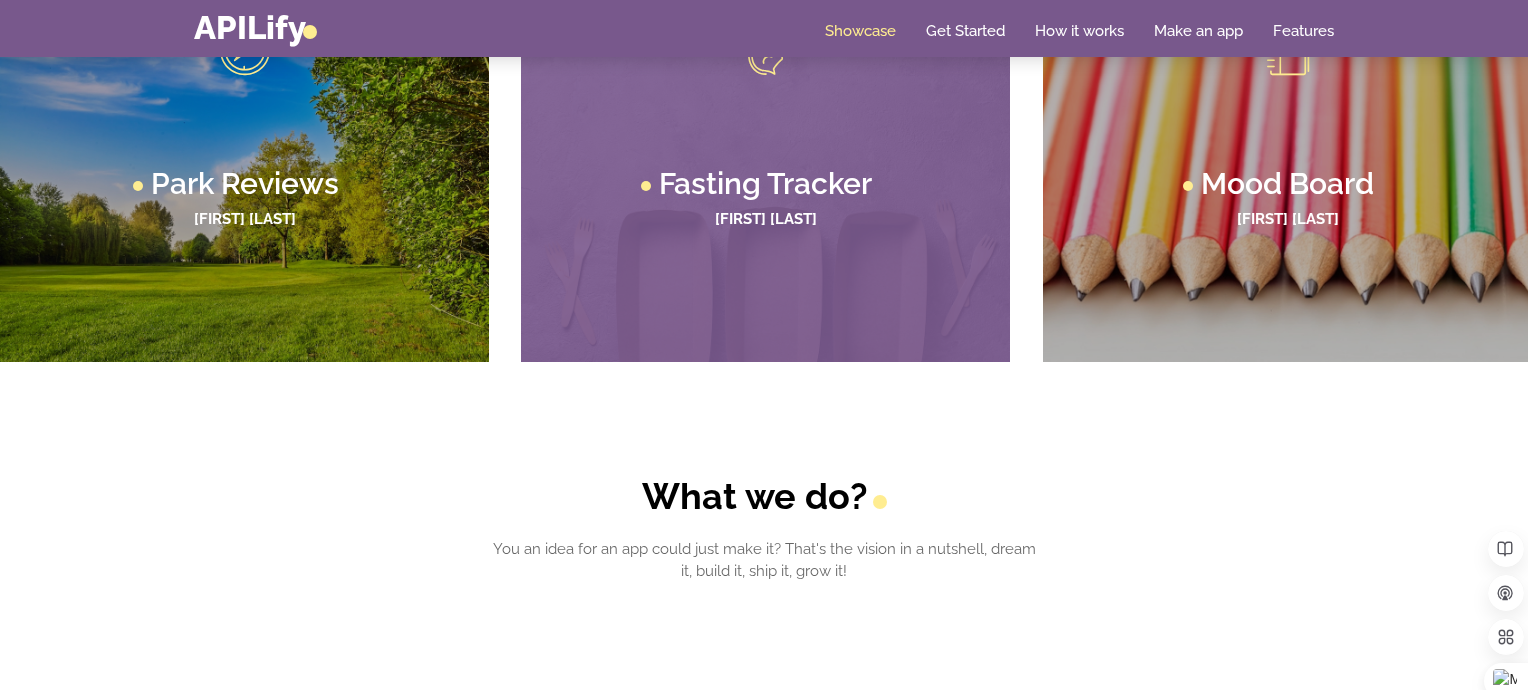 scroll, scrollTop: 1499, scrollLeft: 0, axis: vertical 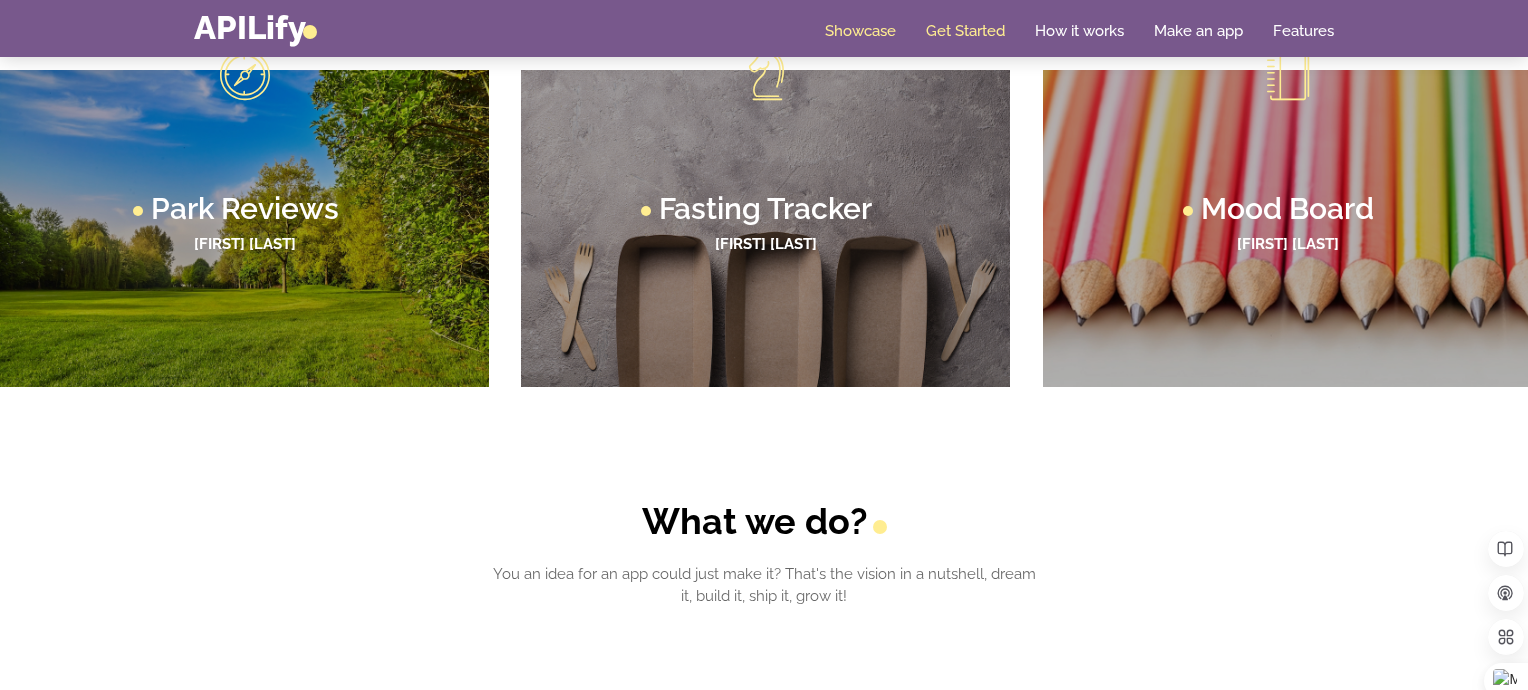 click on "Get Started" at bounding box center (965, 31) 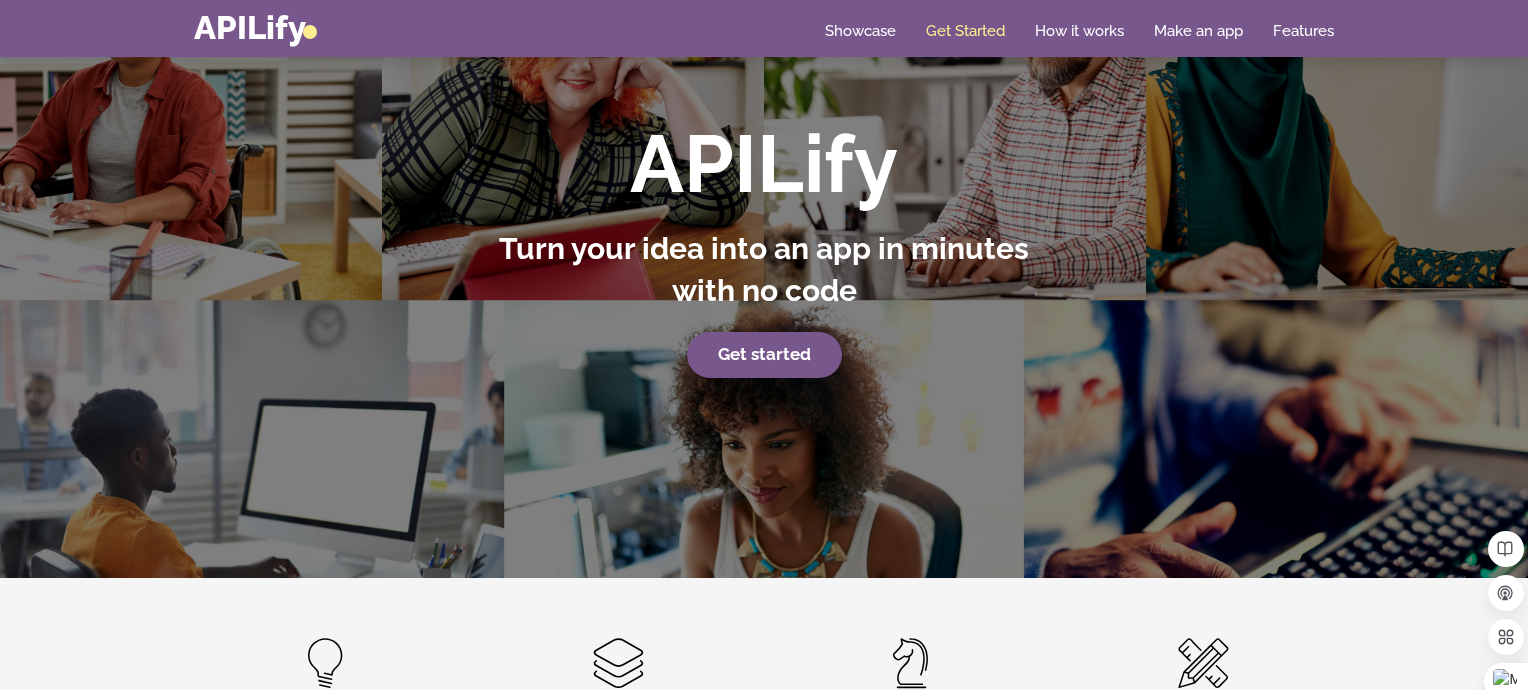 scroll, scrollTop: 0, scrollLeft: 0, axis: both 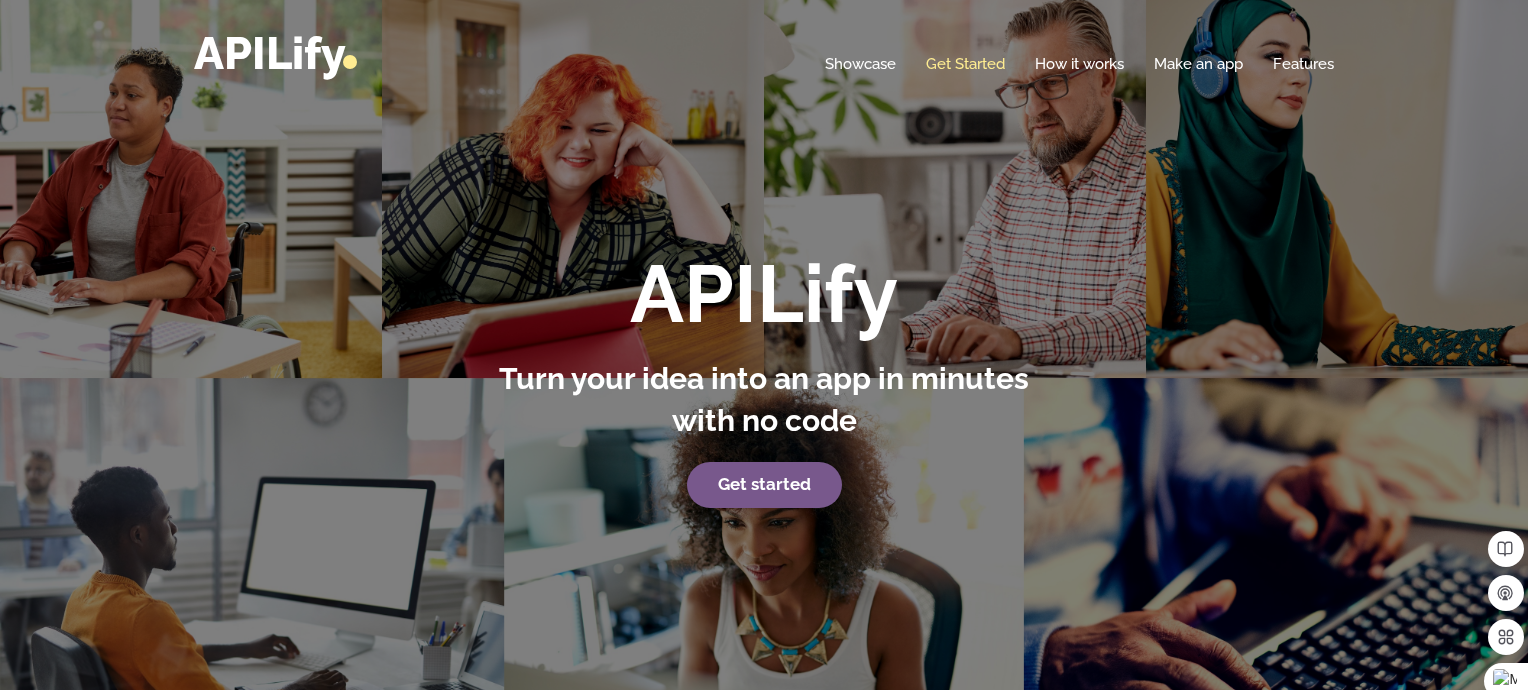 click on "Get Started" at bounding box center [965, 64] 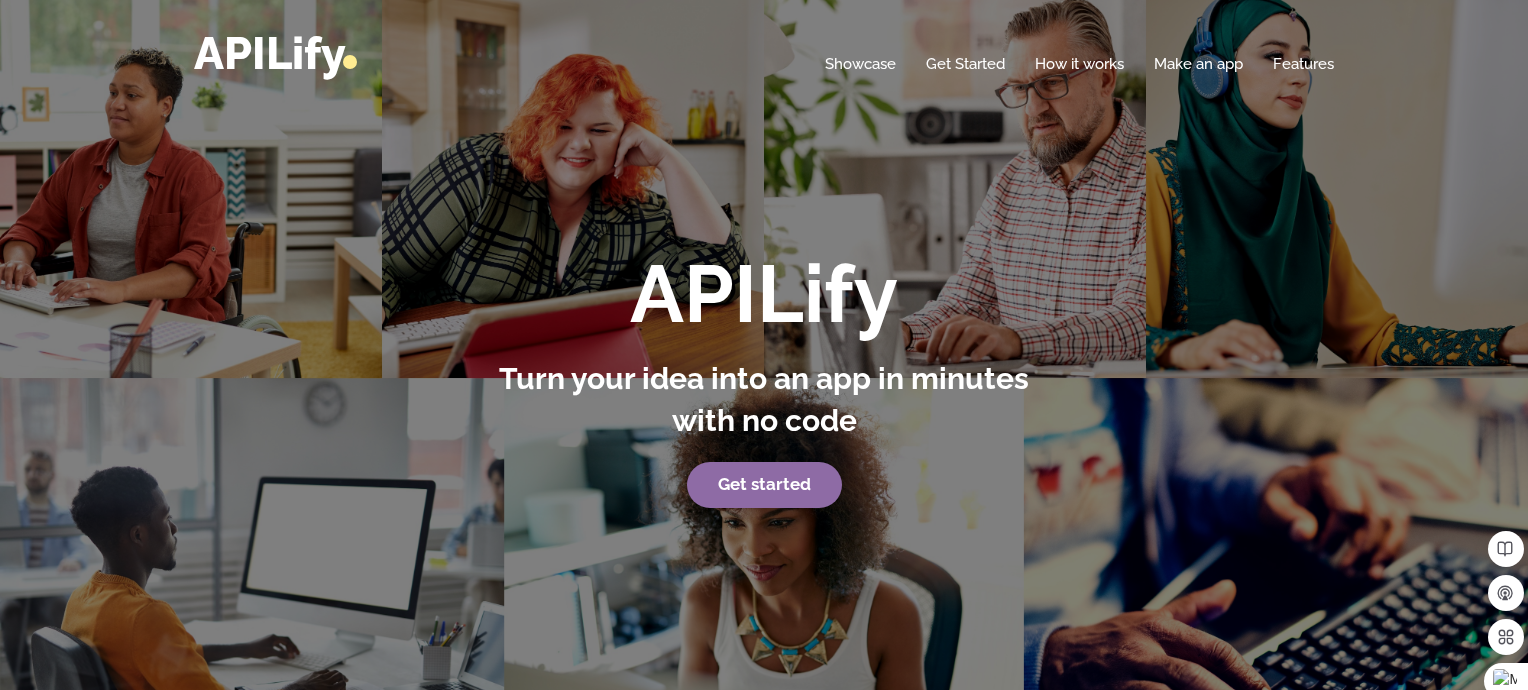click on "Get started" at bounding box center (764, 484) 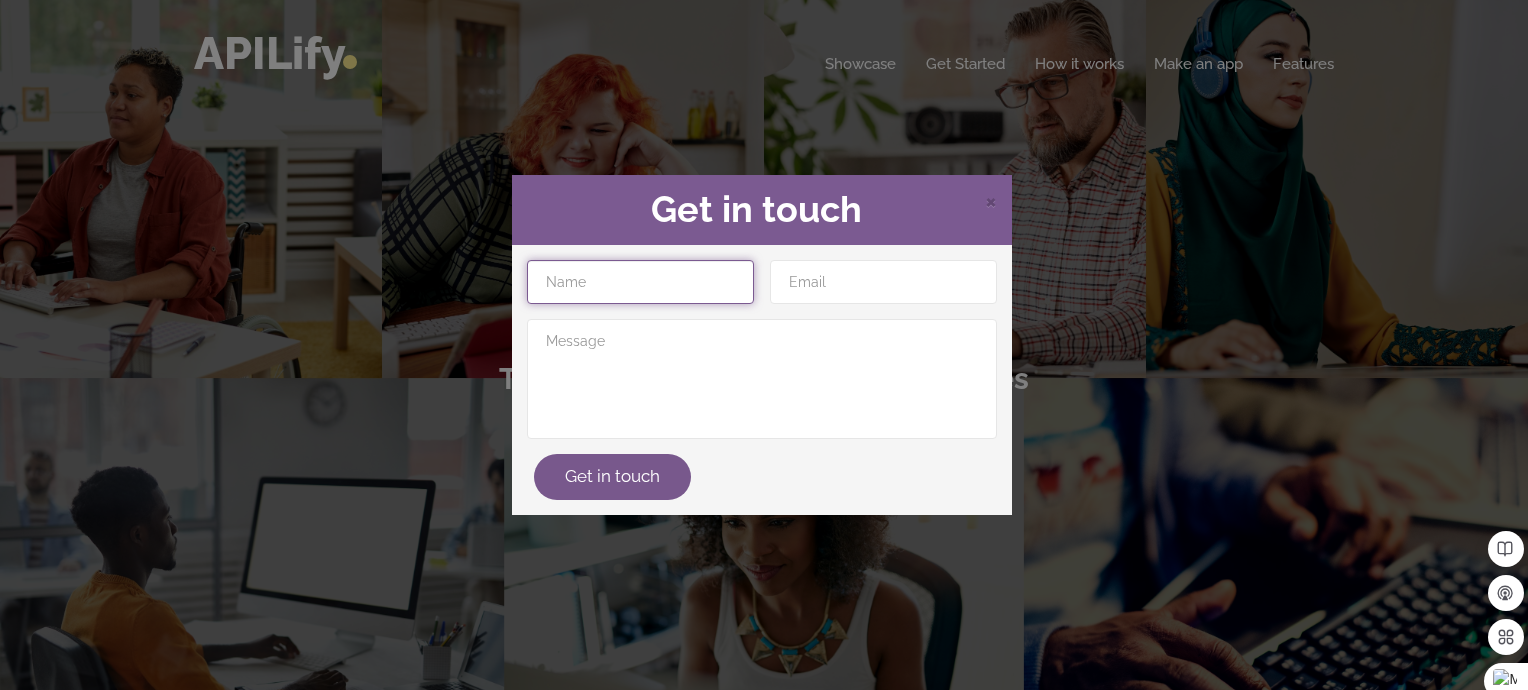 click at bounding box center (640, 282) 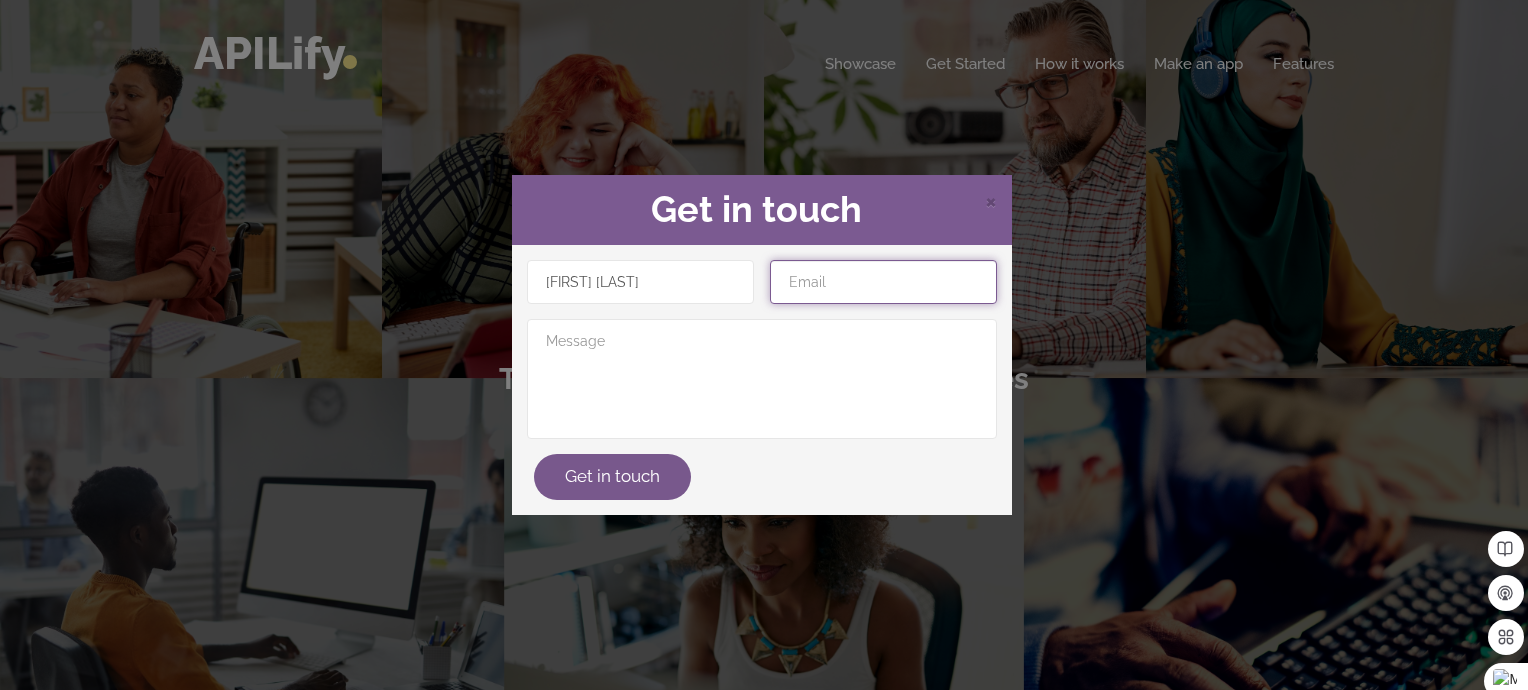 click at bounding box center [883, 282] 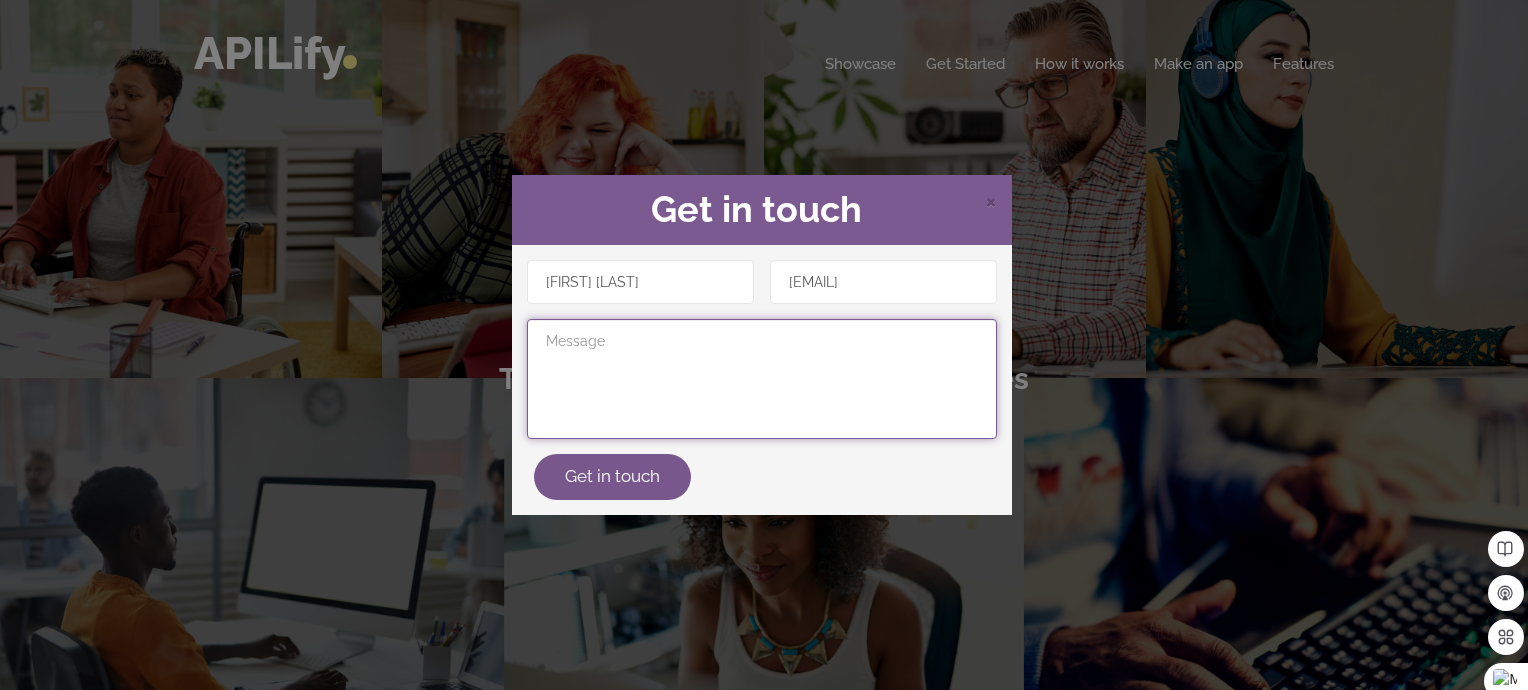 click at bounding box center [762, 379] 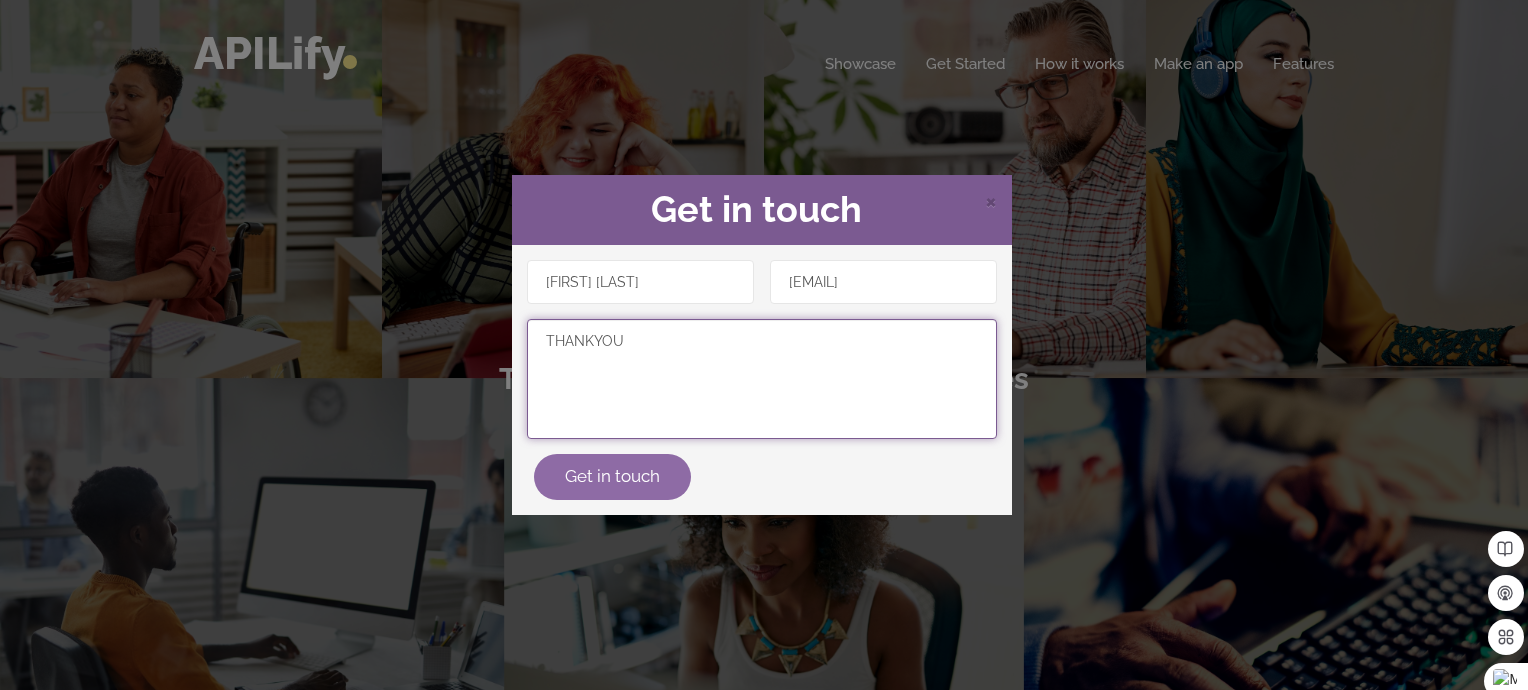 type on "THANKYOU" 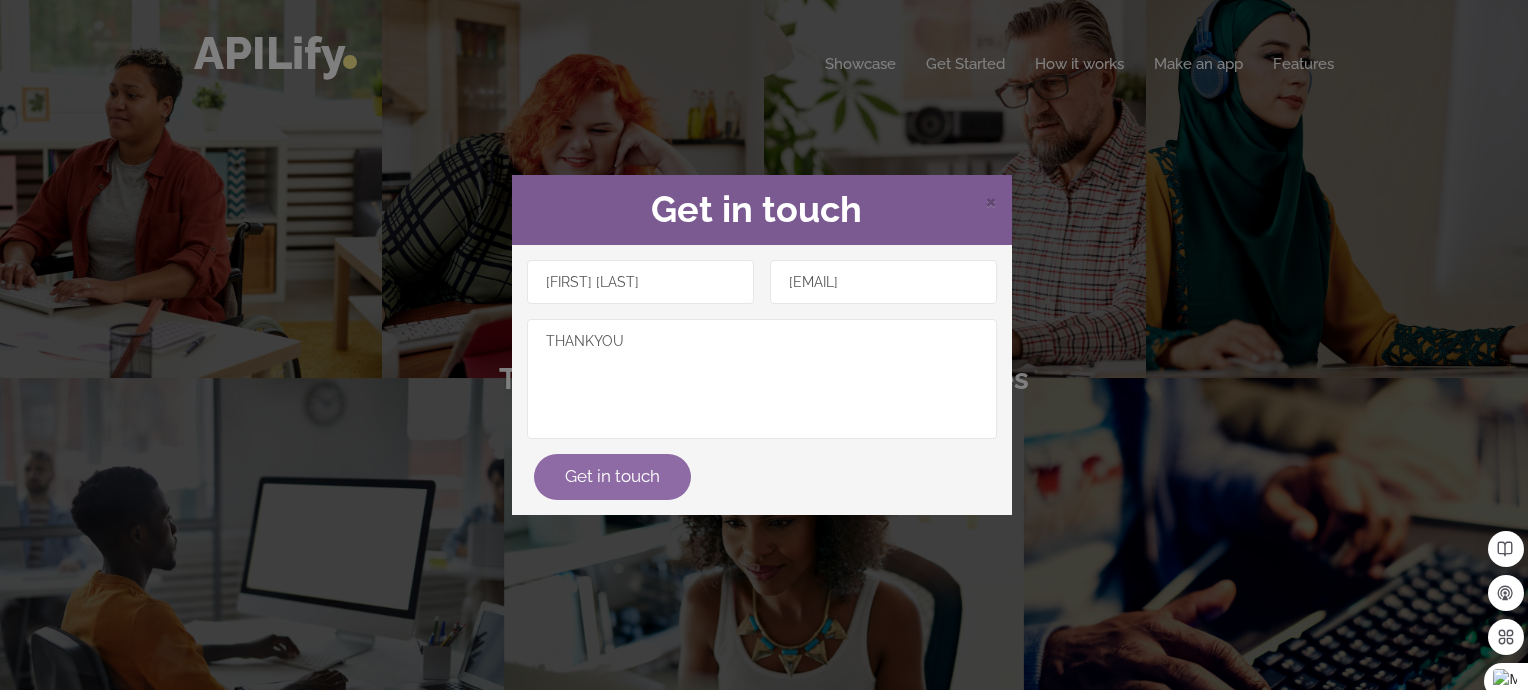 click on "Get in touch" at bounding box center (612, 477) 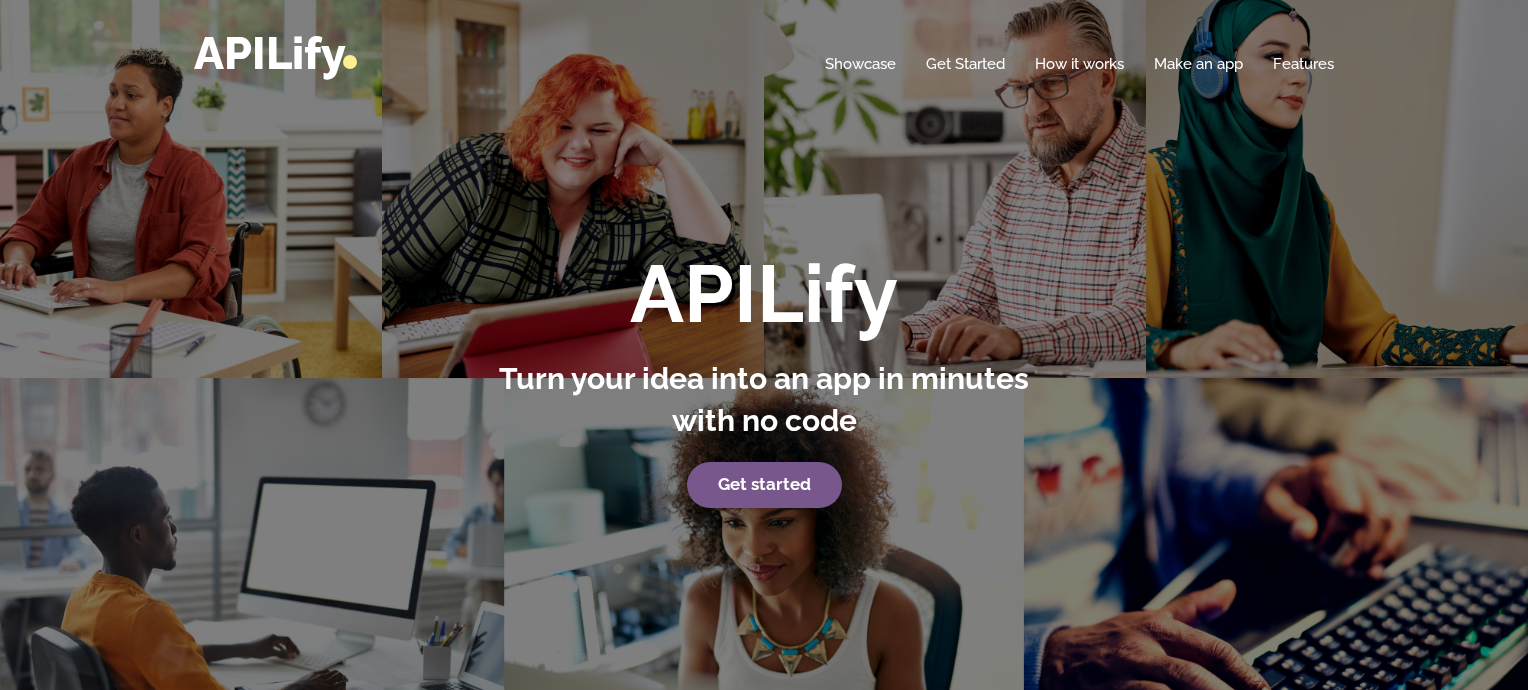 scroll, scrollTop: 0, scrollLeft: 0, axis: both 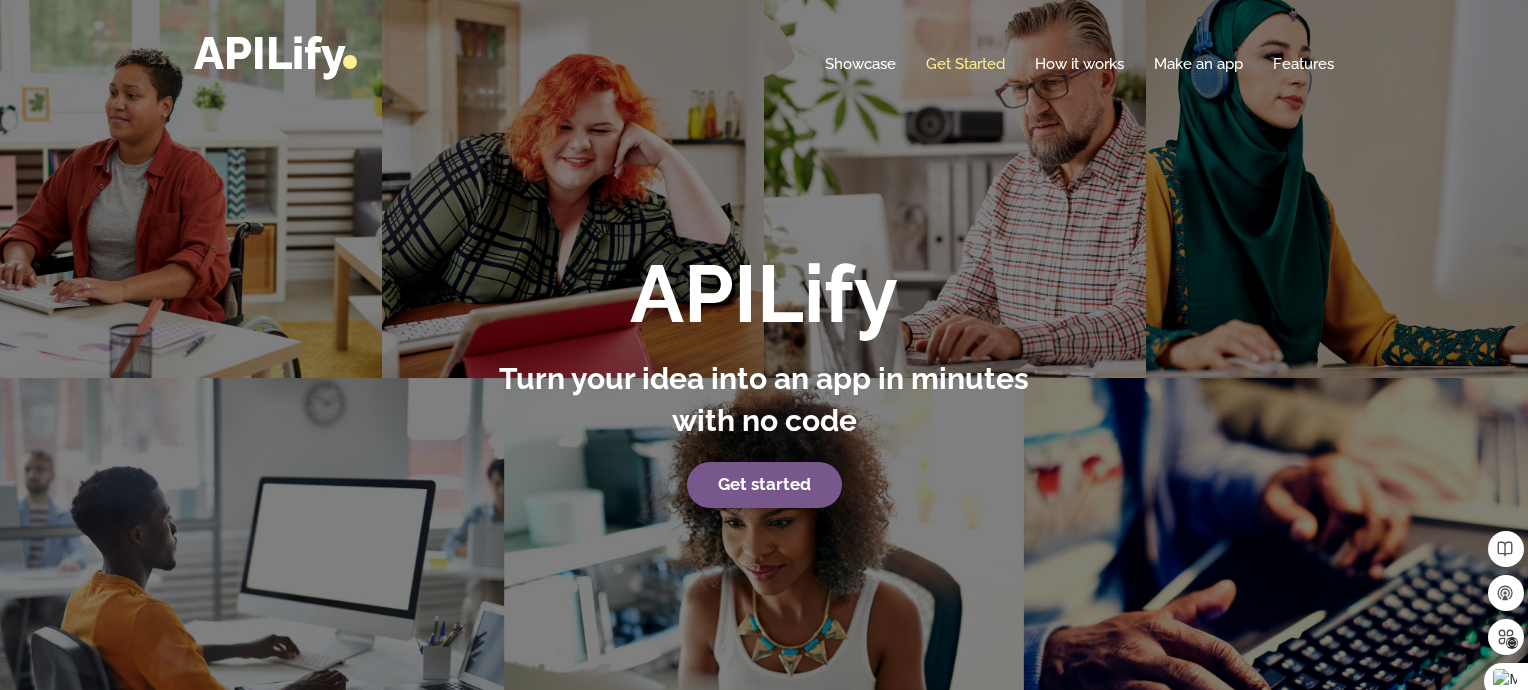 click on "Get Started" at bounding box center [965, 64] 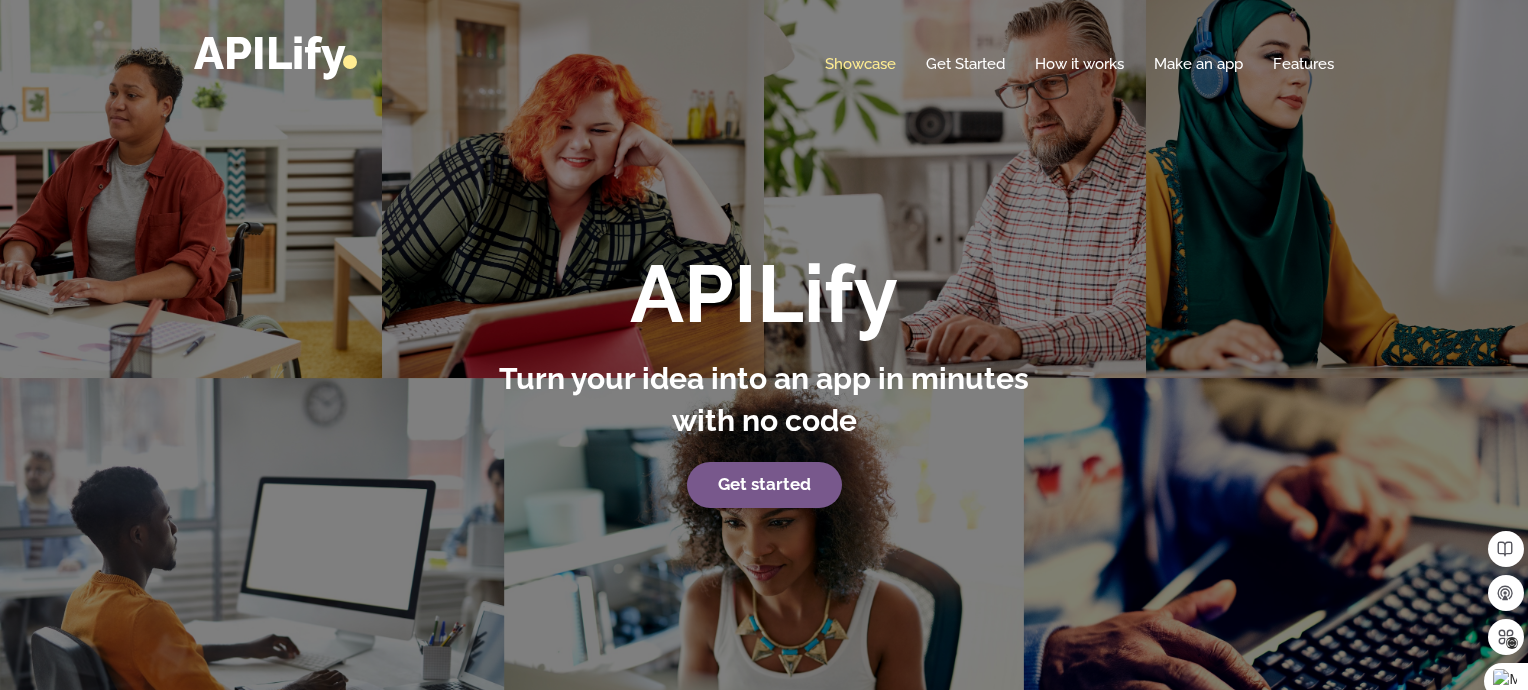 click on "Showcase" at bounding box center (860, 64) 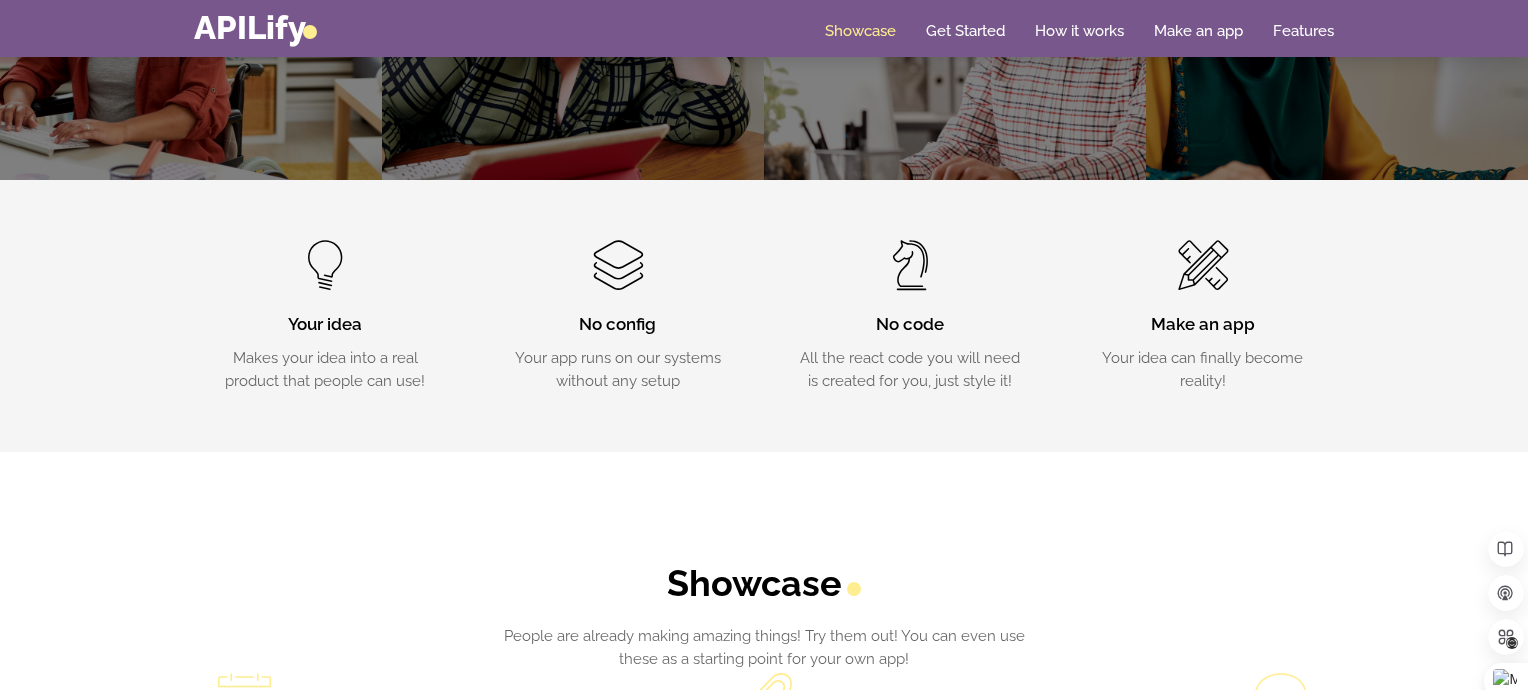 scroll, scrollTop: 0, scrollLeft: 0, axis: both 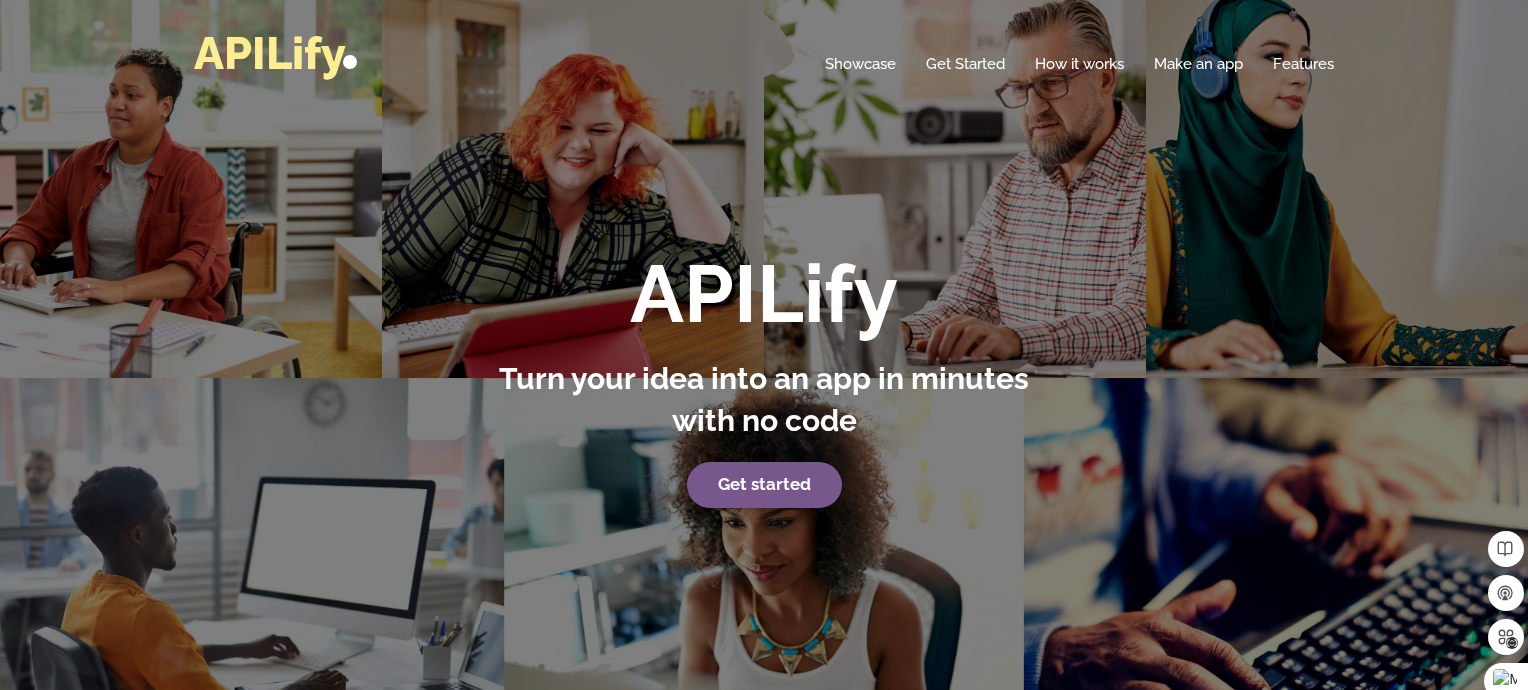 click on "APILify" at bounding box center (275, 53) 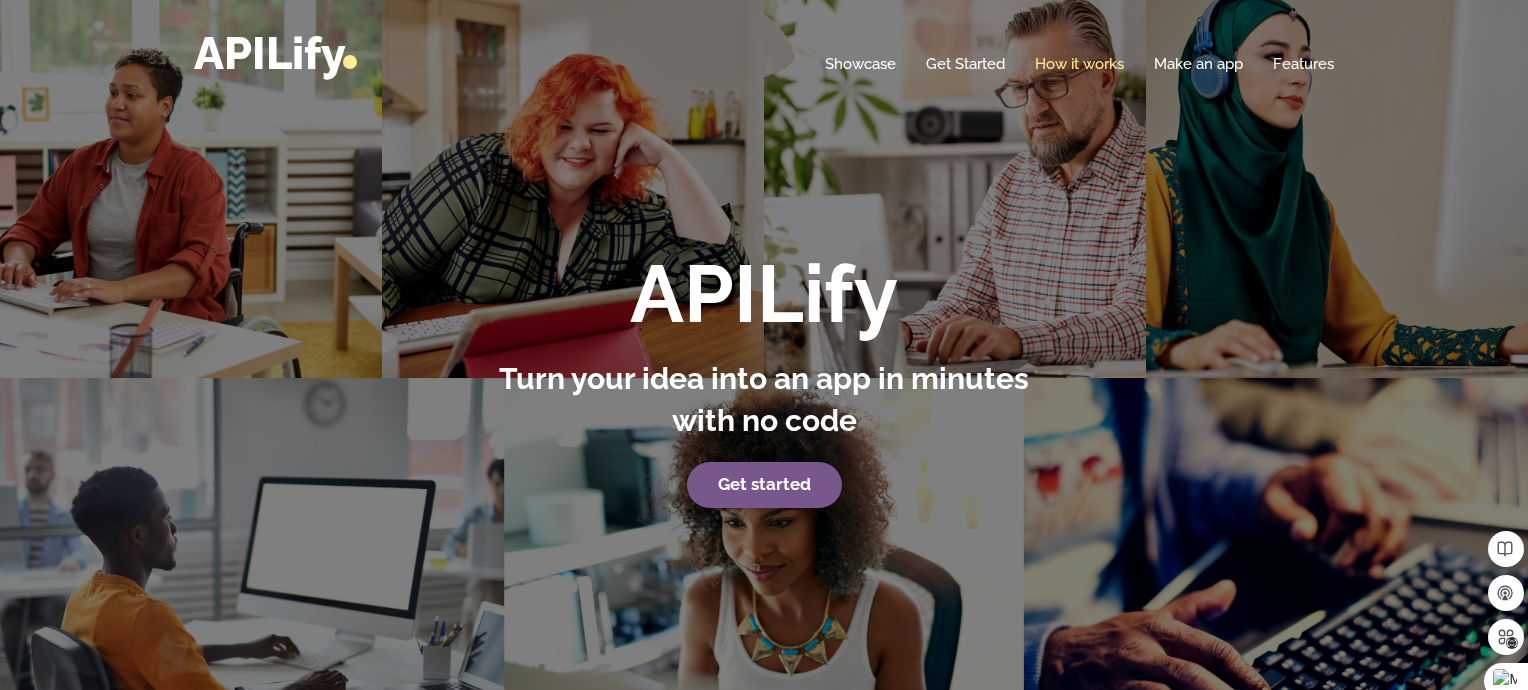 click on "How it works" at bounding box center [1079, 64] 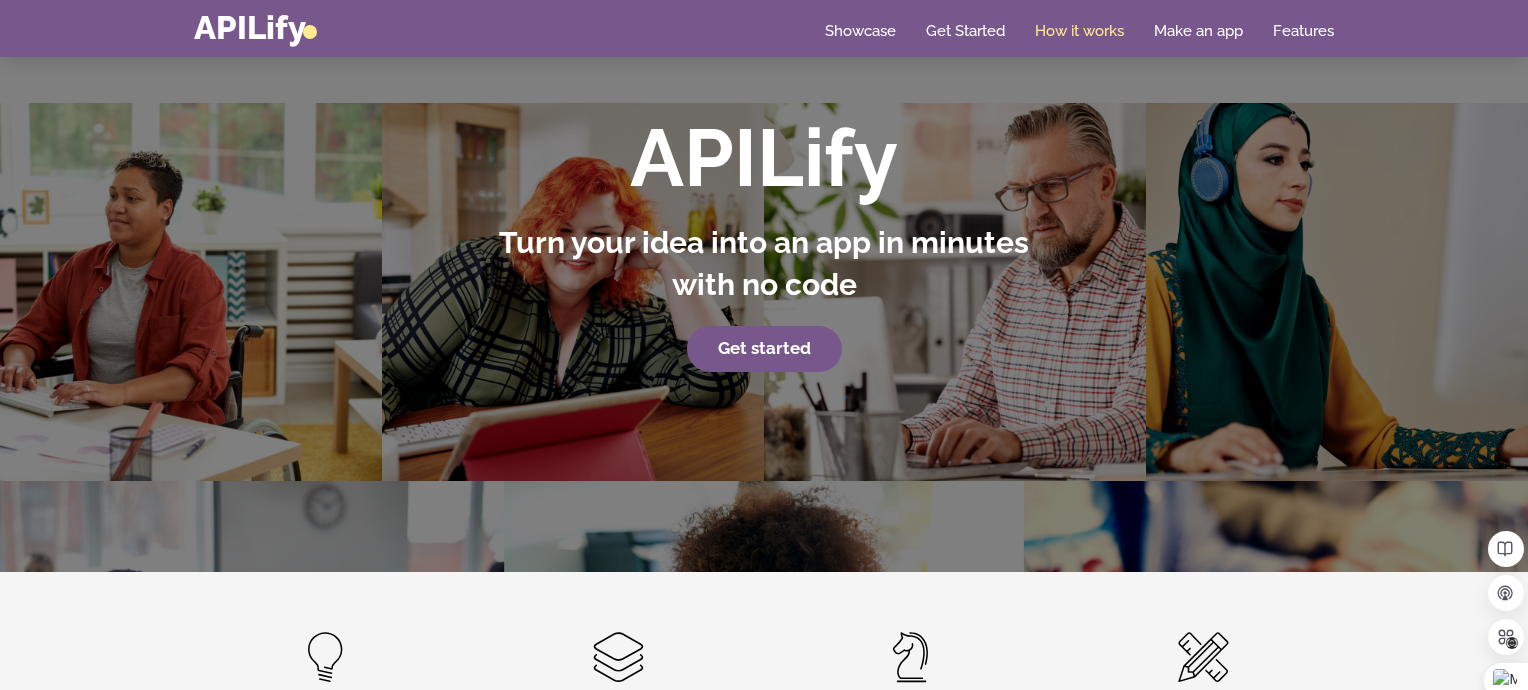 scroll, scrollTop: 0, scrollLeft: 0, axis: both 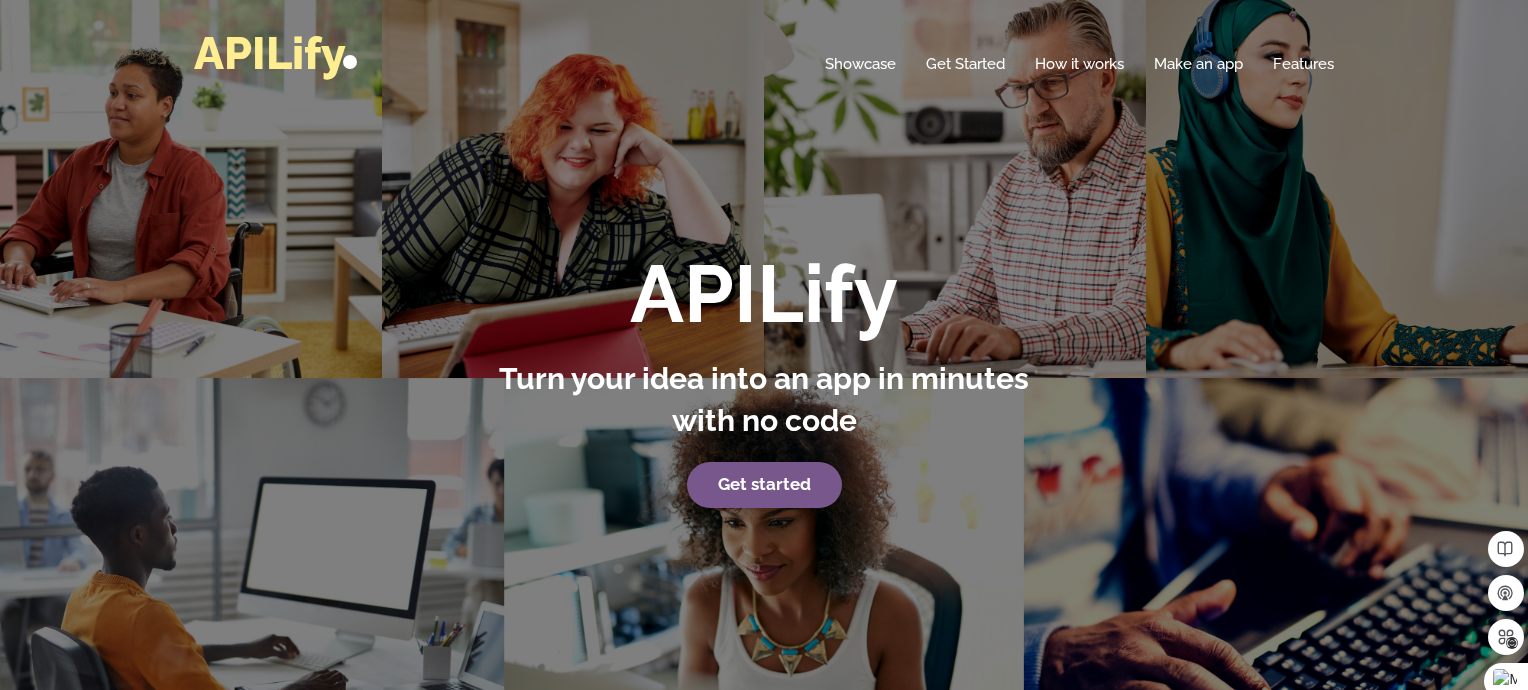 click on "APILify" at bounding box center (275, 53) 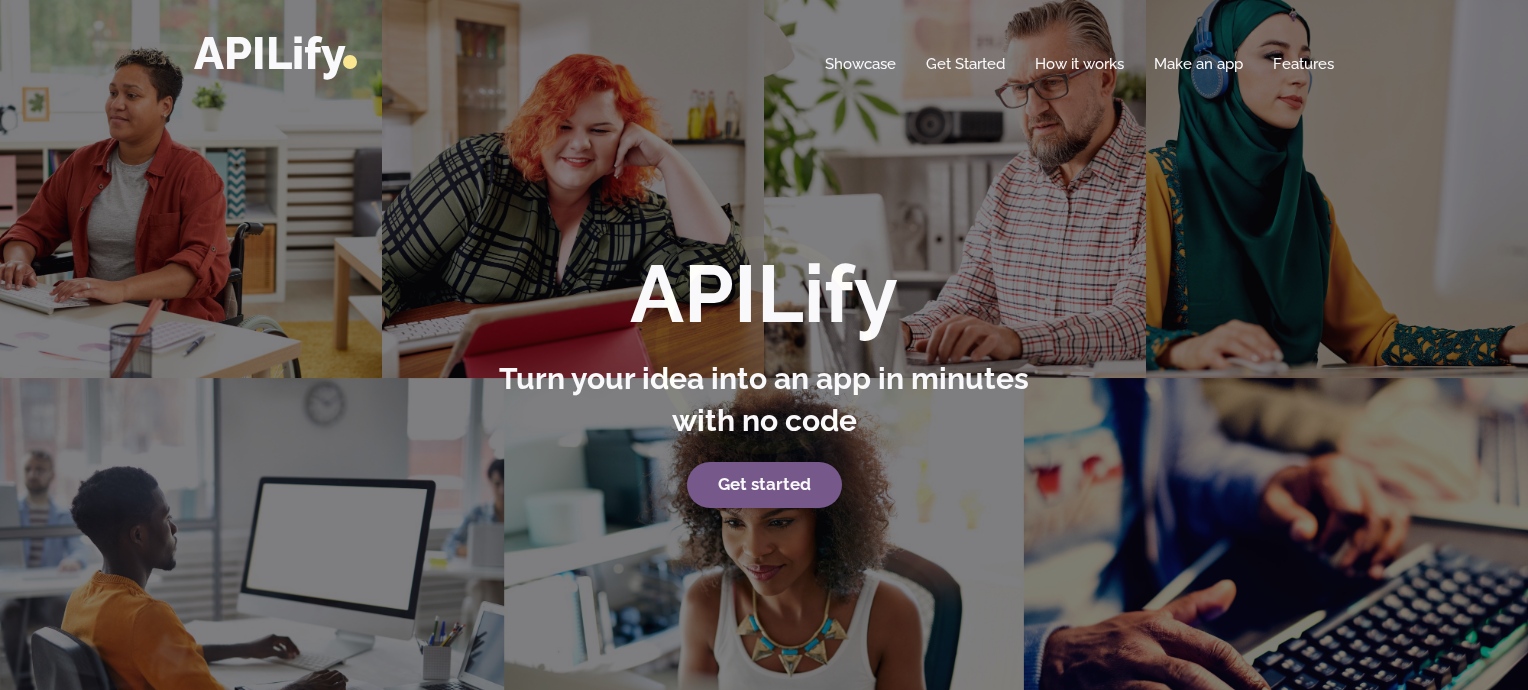 scroll, scrollTop: 0, scrollLeft: 0, axis: both 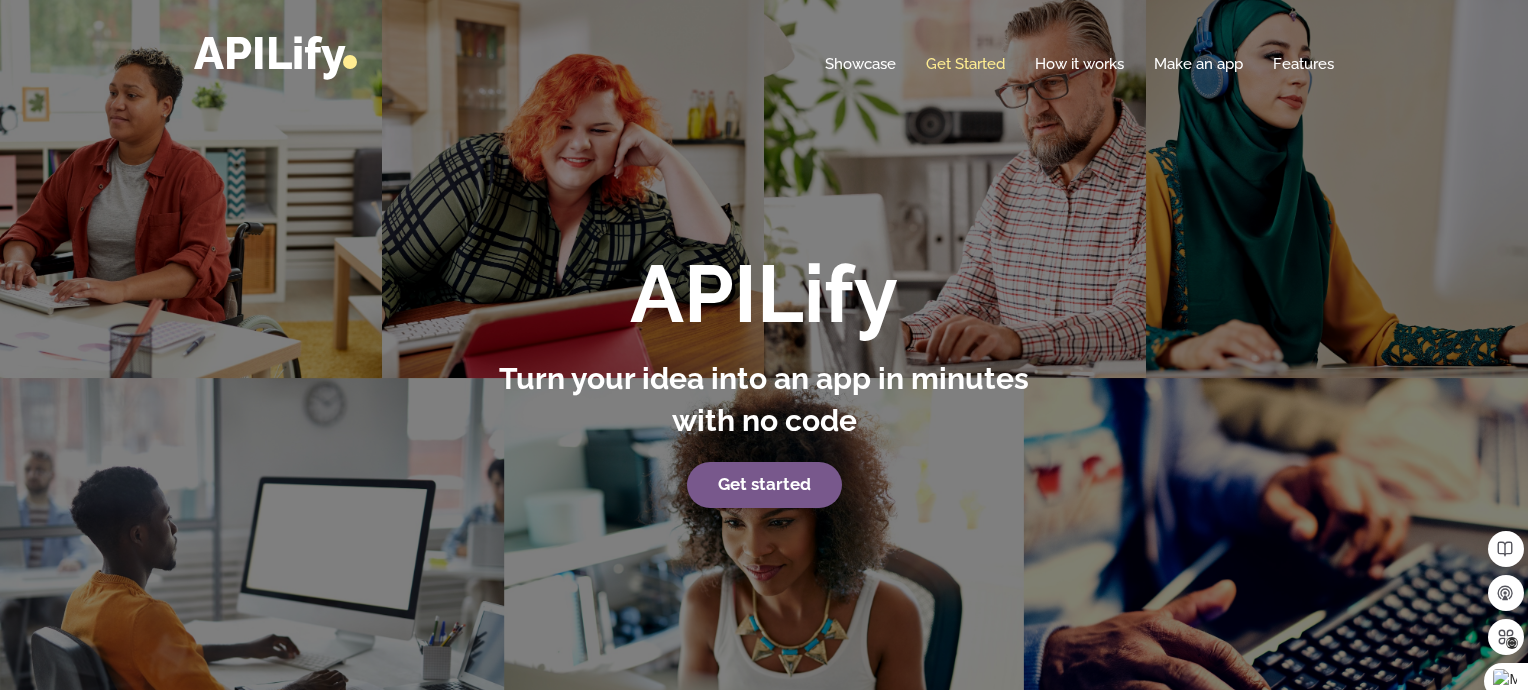click on "Get Started" at bounding box center [965, 64] 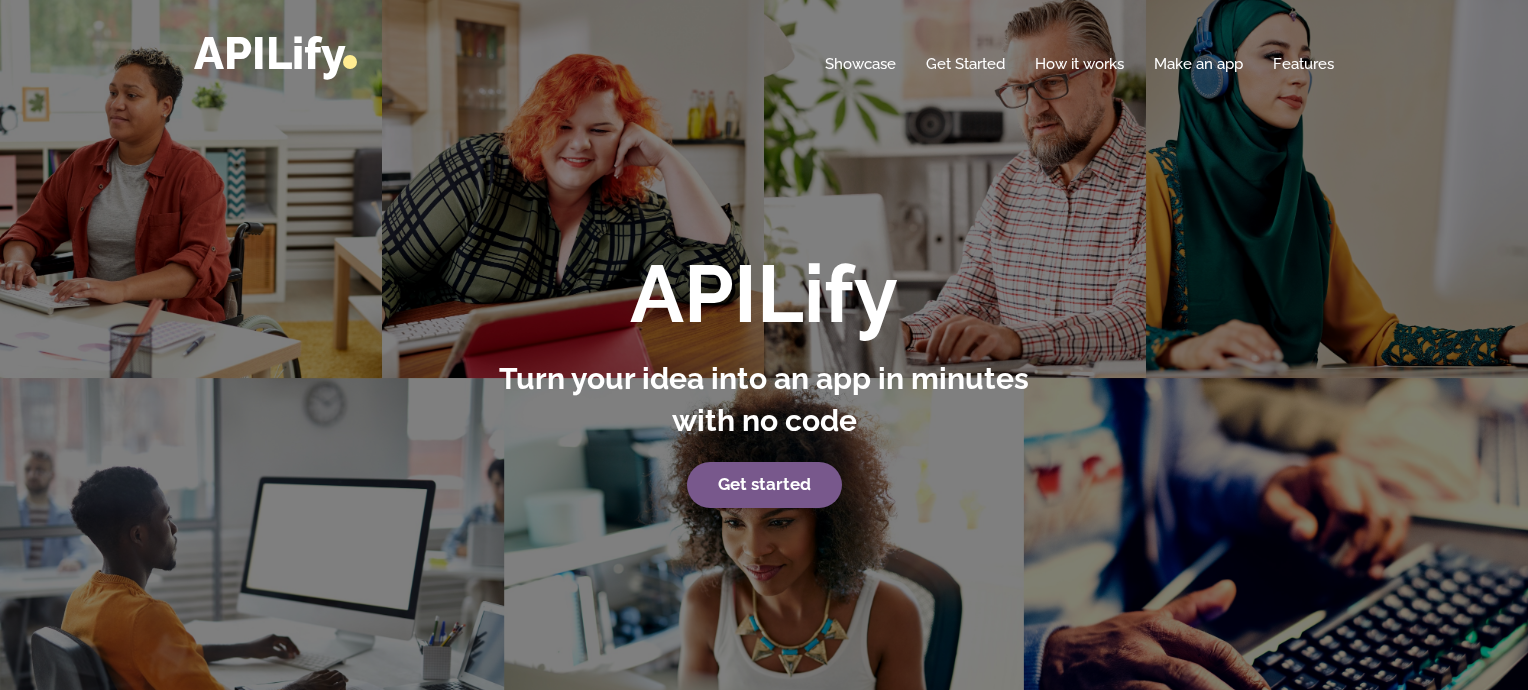 scroll, scrollTop: 0, scrollLeft: 0, axis: both 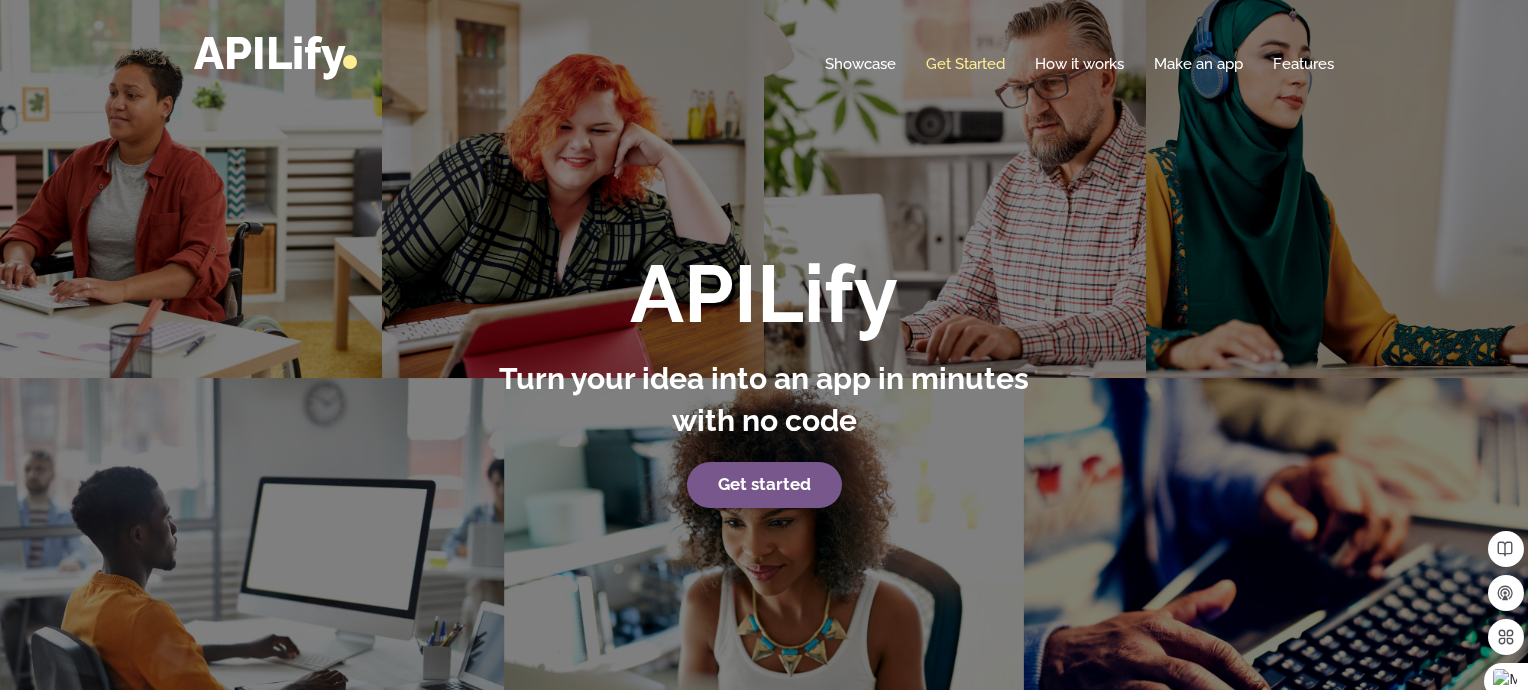 click on "Get Started" at bounding box center [965, 64] 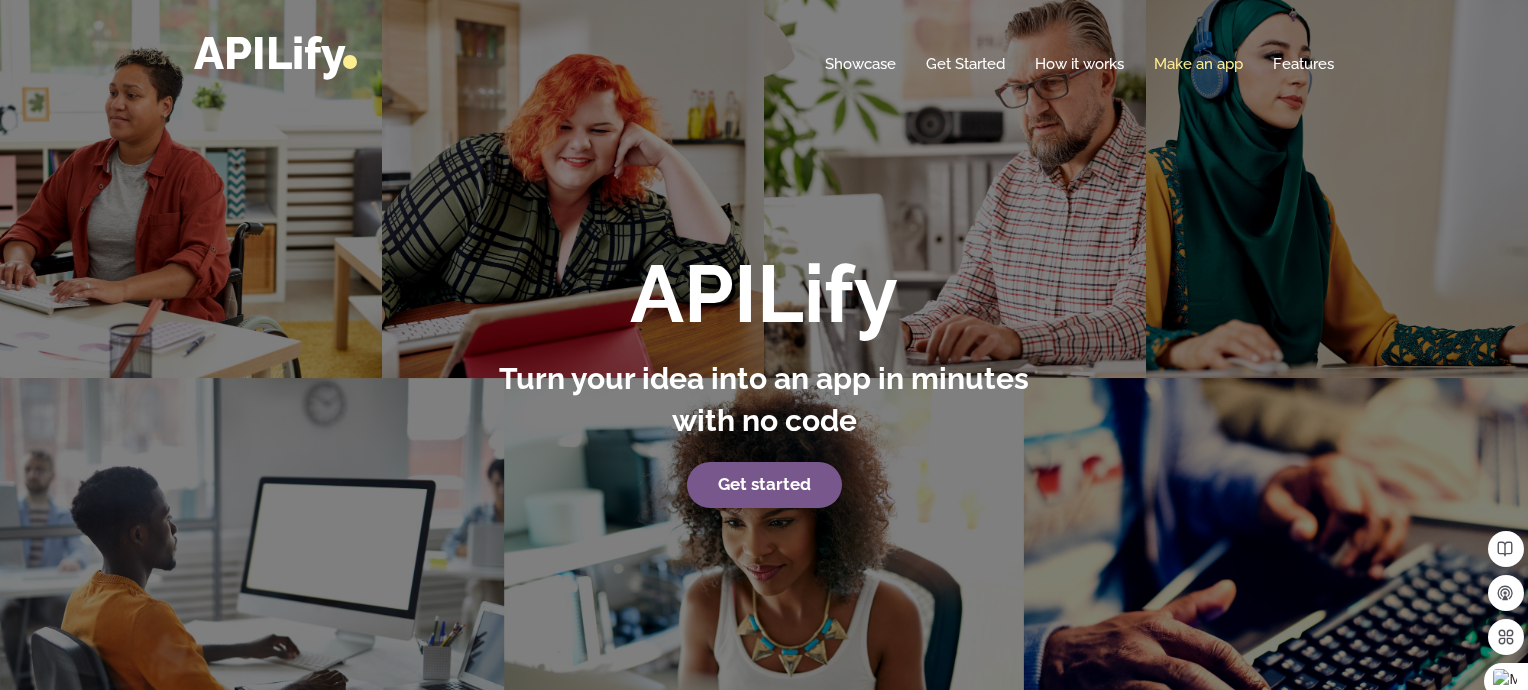 click on "Make an app" at bounding box center [1198, 64] 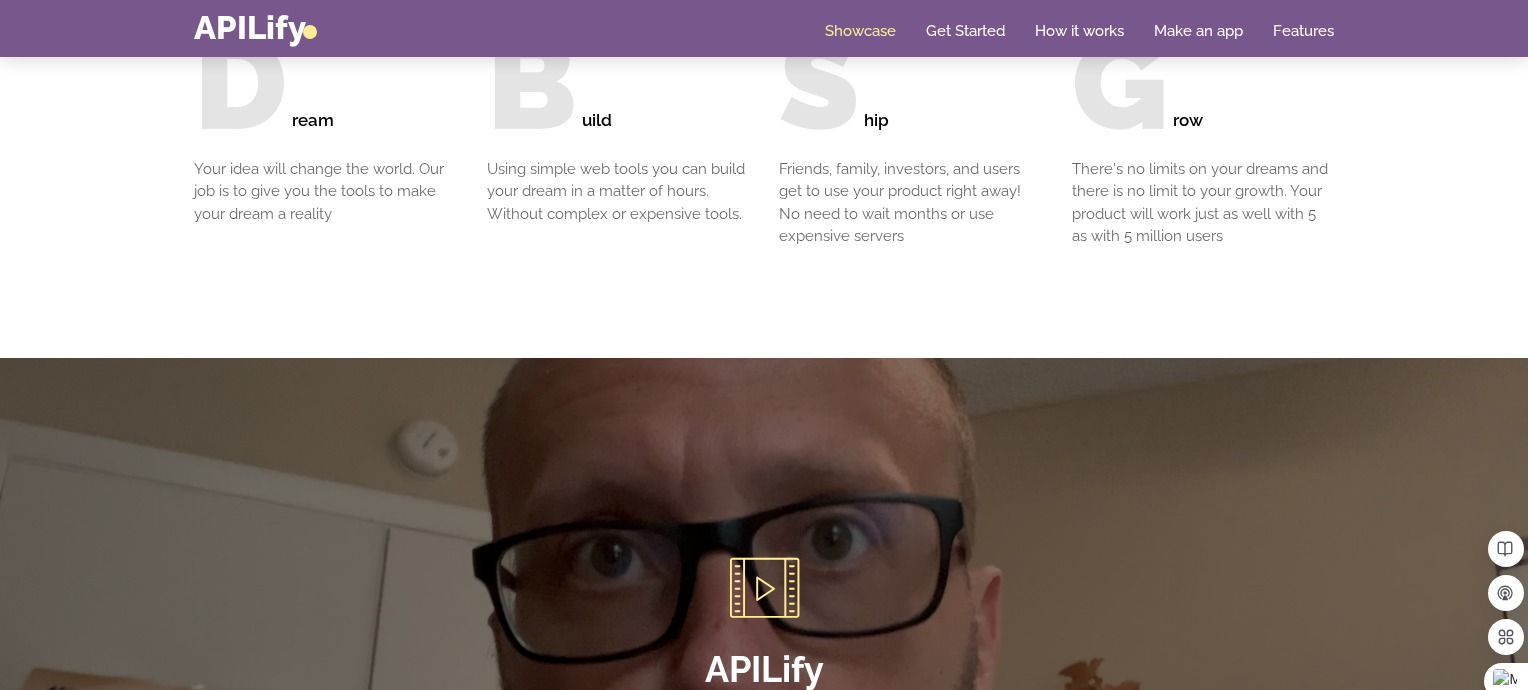 scroll, scrollTop: 2187, scrollLeft: 0, axis: vertical 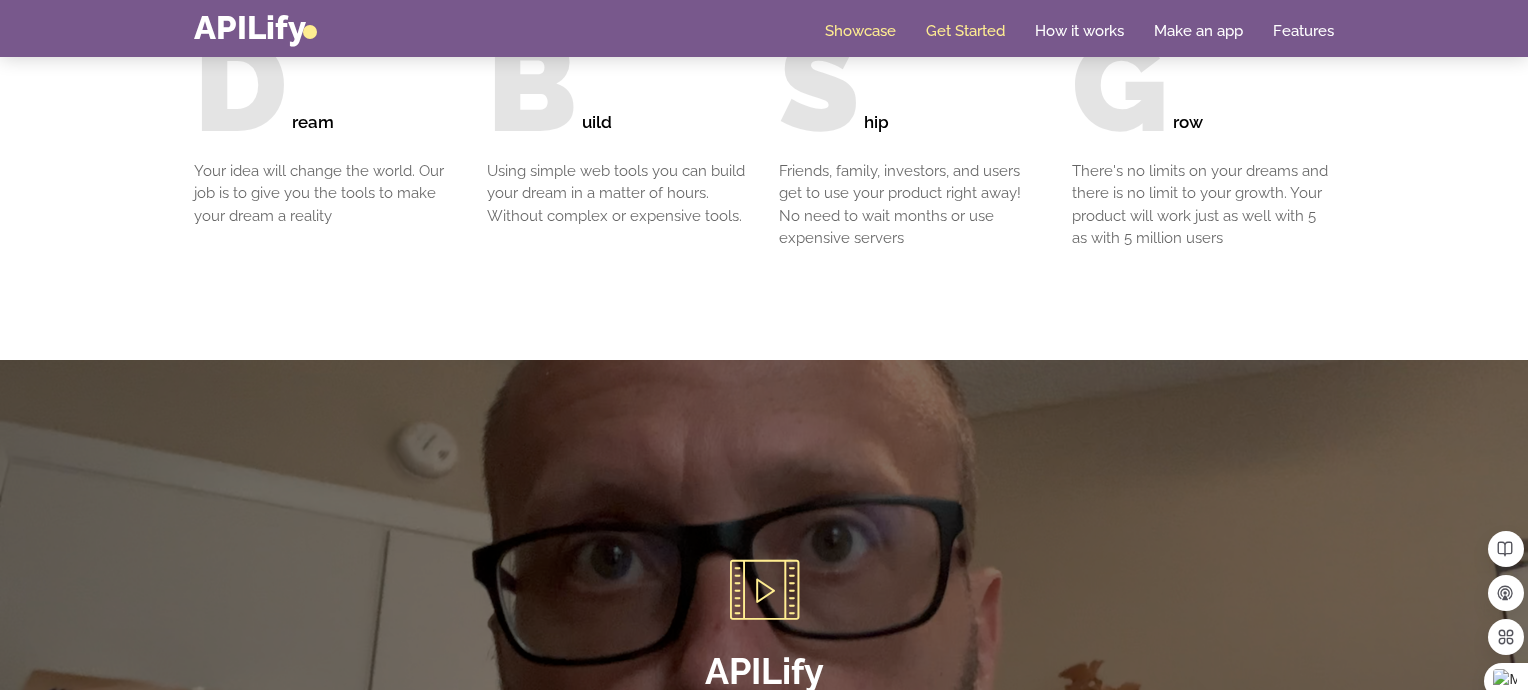 click on "Get Started" at bounding box center (965, 31) 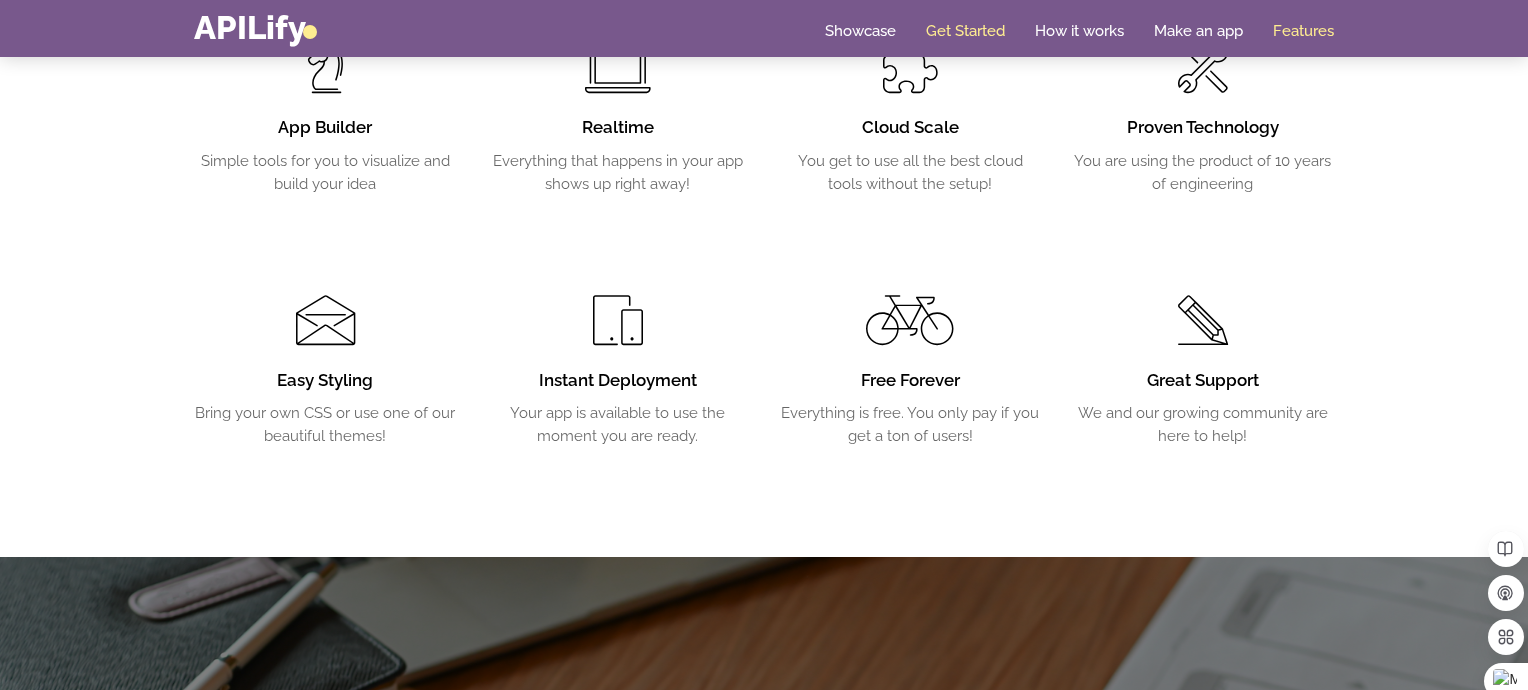 scroll, scrollTop: 3440, scrollLeft: 0, axis: vertical 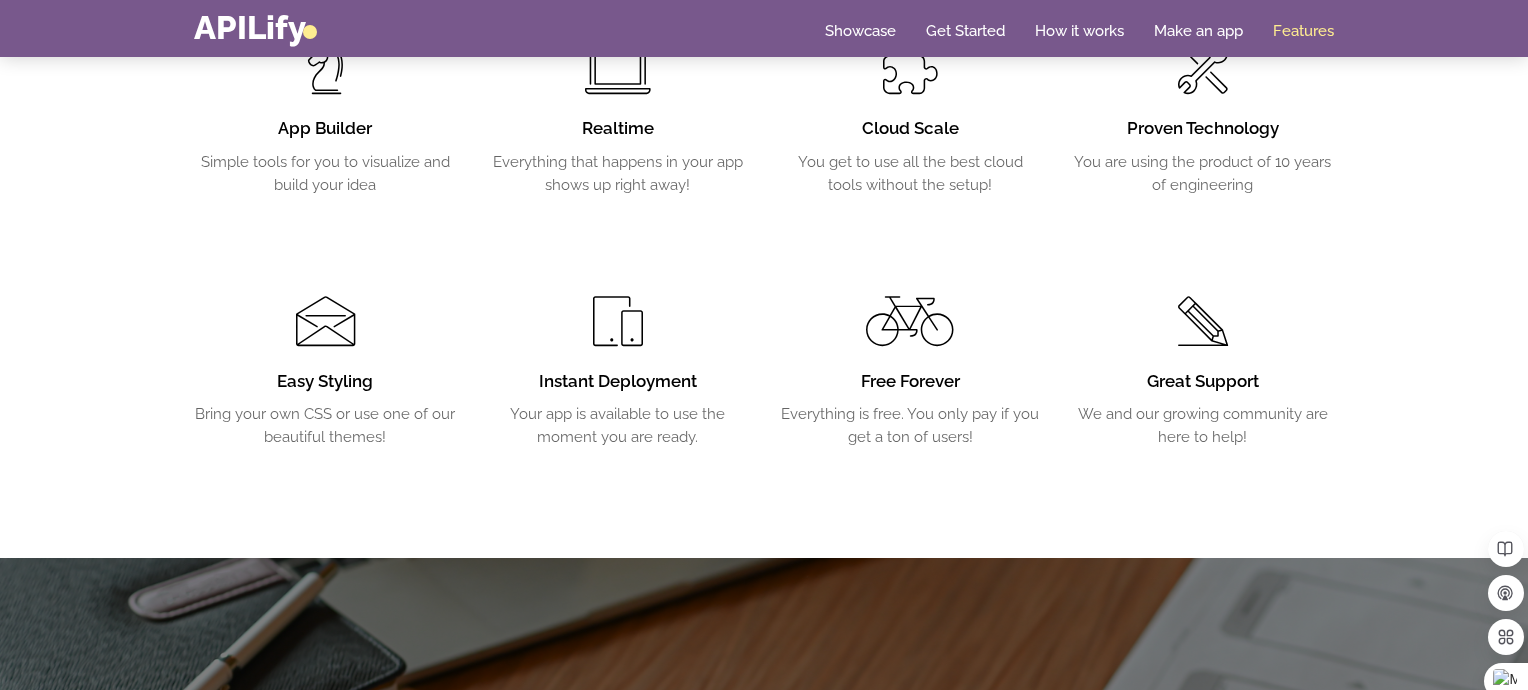 click at bounding box center (325, 321) 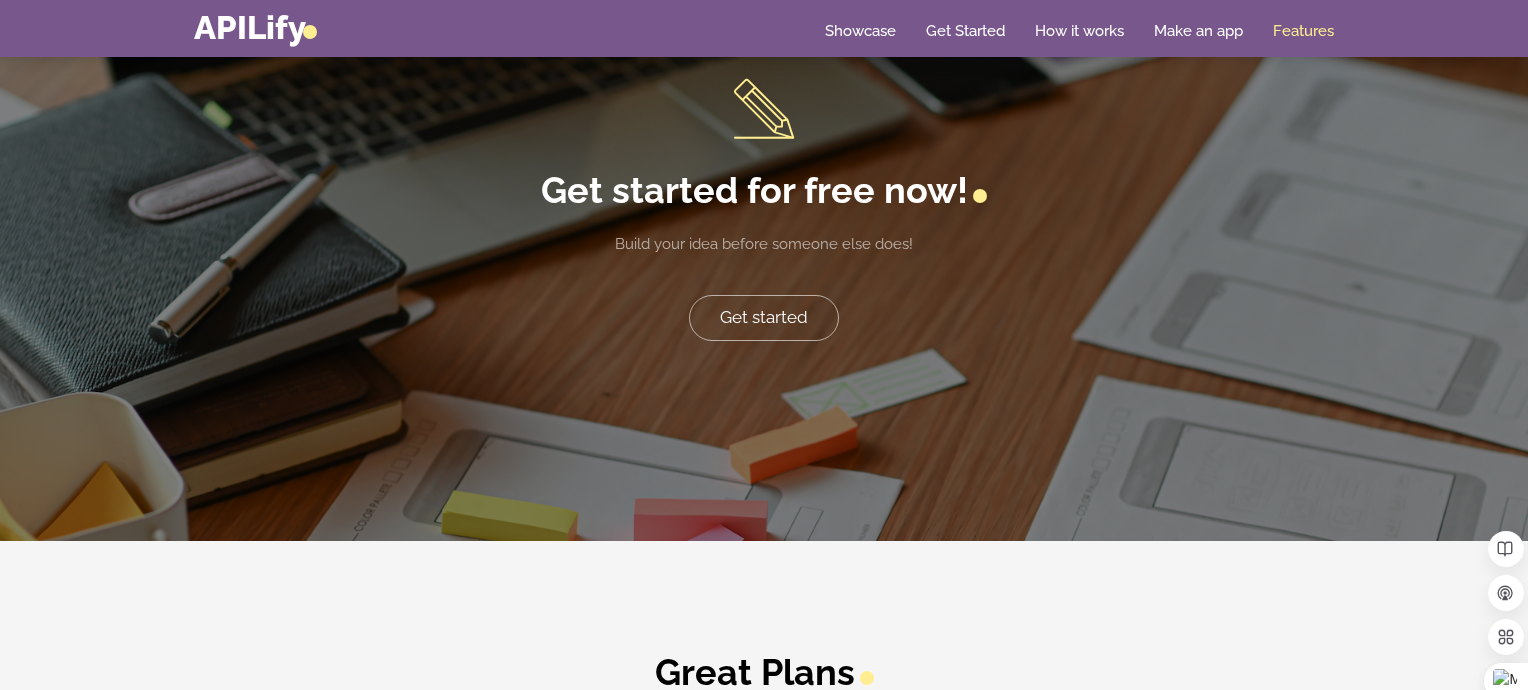 scroll, scrollTop: 4143, scrollLeft: 0, axis: vertical 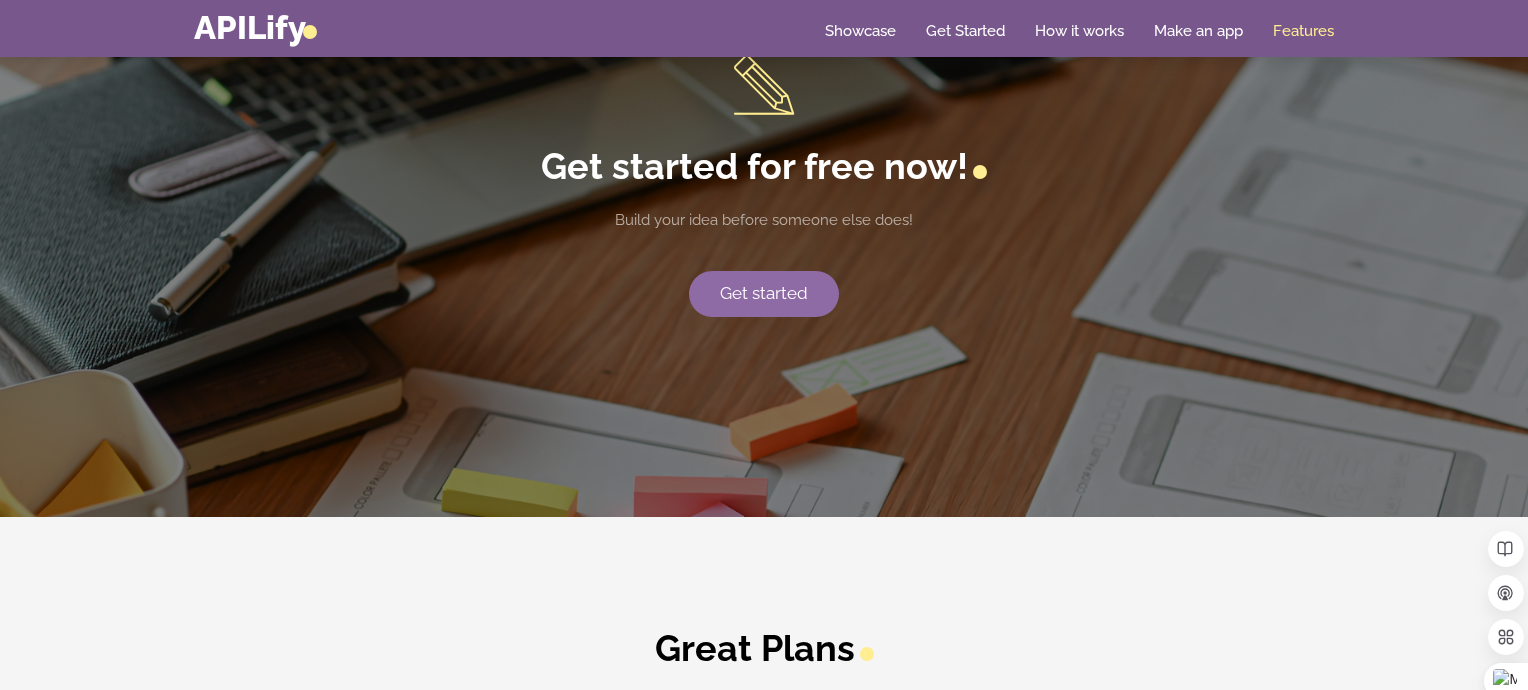 click on "Get started" at bounding box center [764, 294] 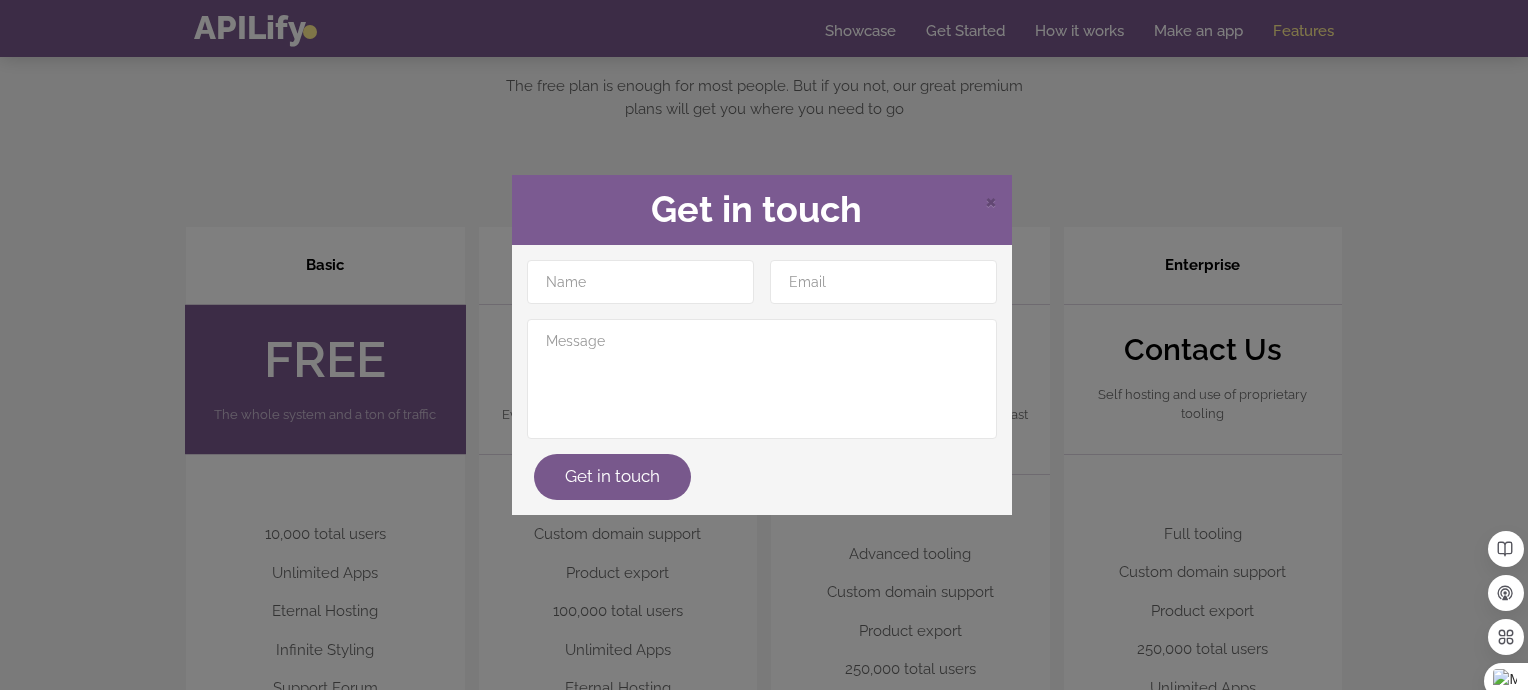 scroll, scrollTop: 4767, scrollLeft: 0, axis: vertical 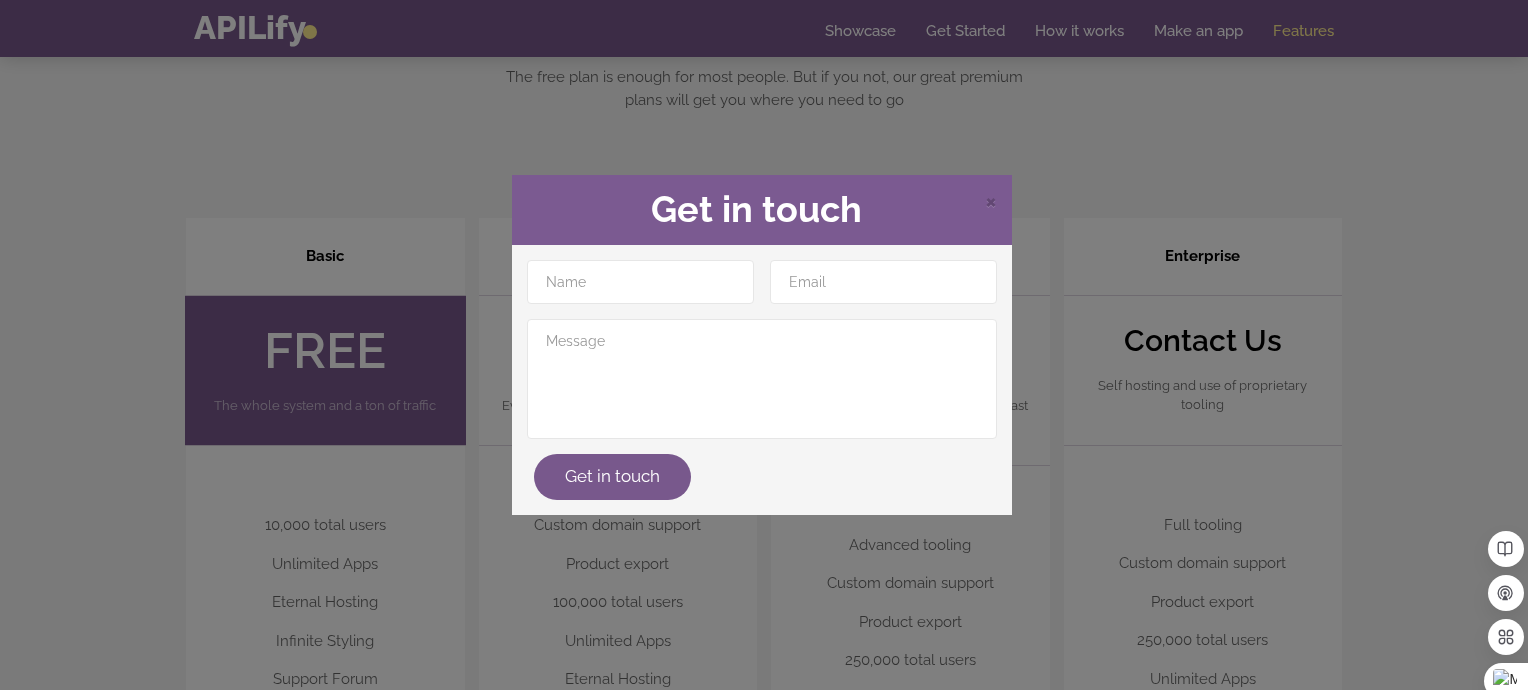 click on "×
Get in touch
Get in touch" at bounding box center [764, 345] 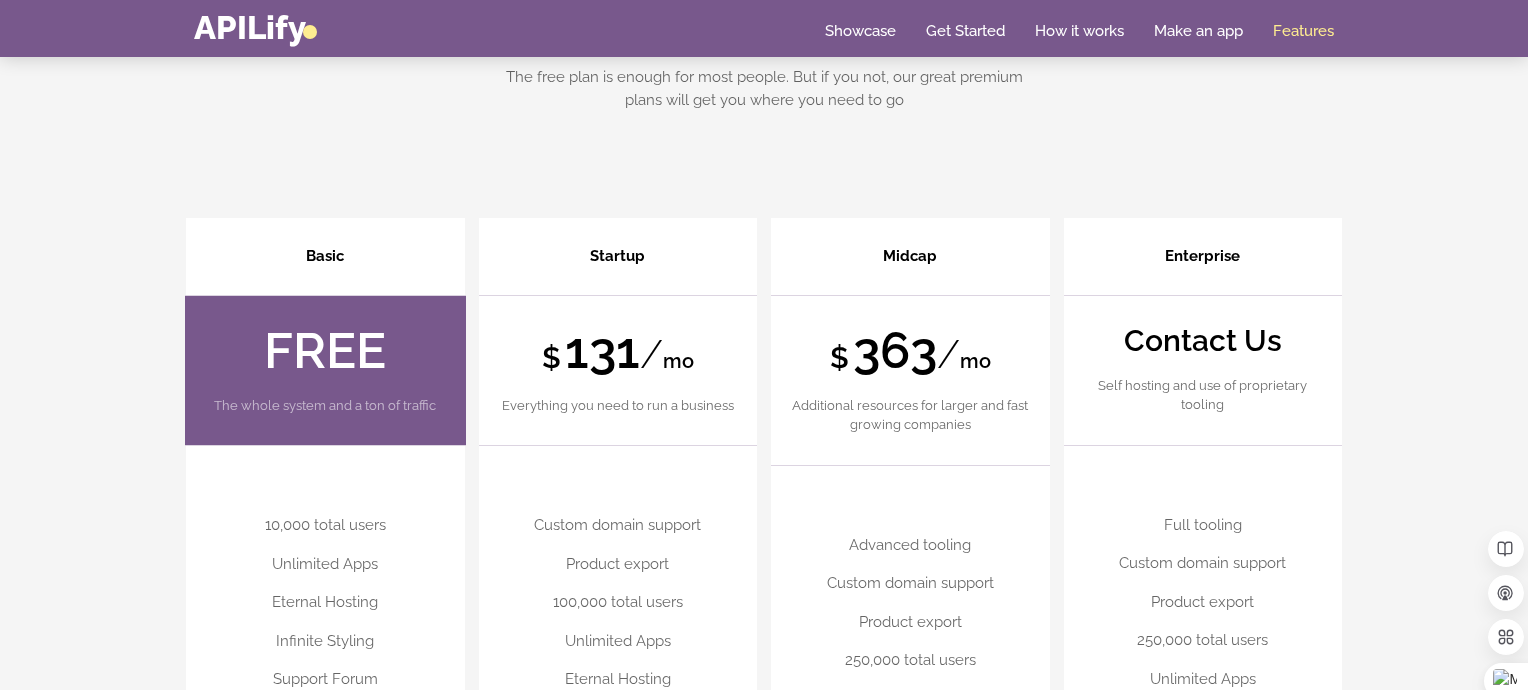 scroll, scrollTop: 4087, scrollLeft: 0, axis: vertical 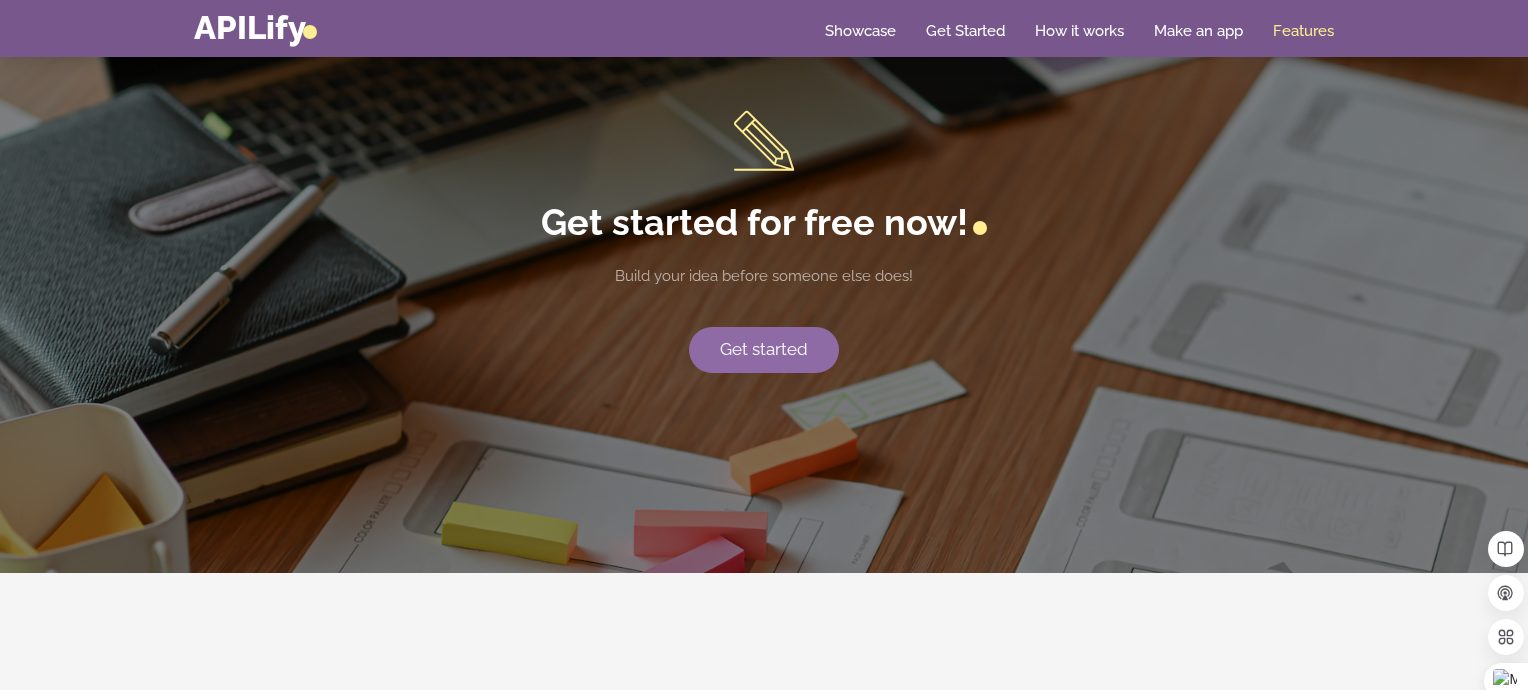 click on "Get started" at bounding box center [764, 350] 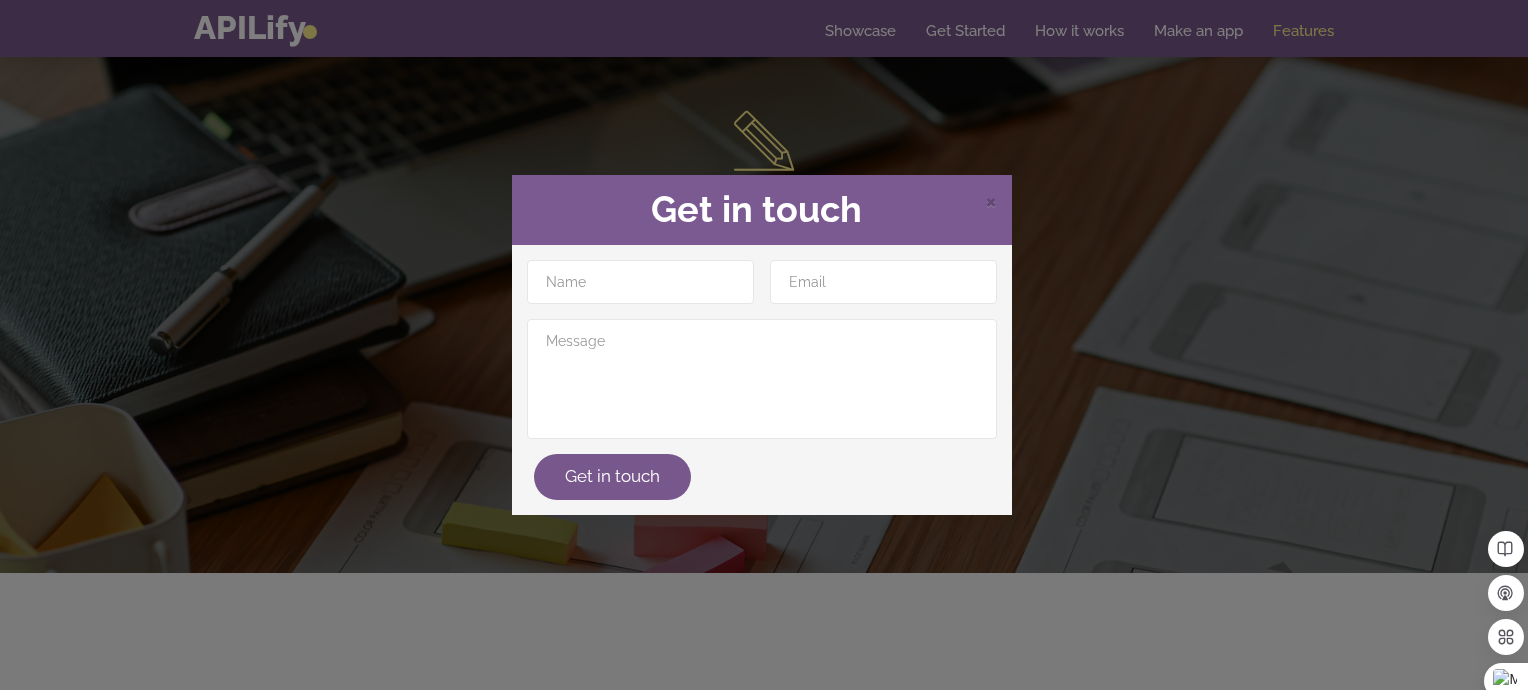 click on "×
Get in touch
Get in touch" at bounding box center (764, 345) 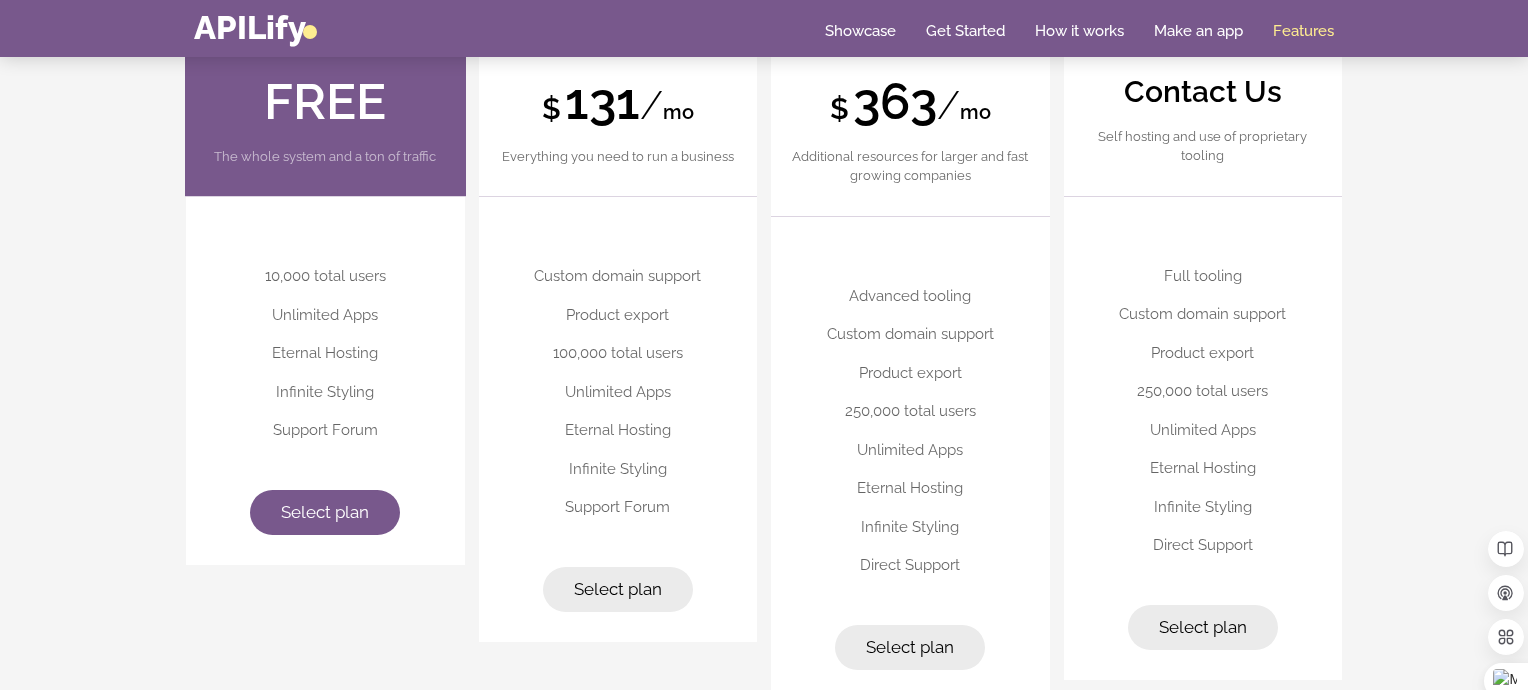 scroll, scrollTop: 5015, scrollLeft: 0, axis: vertical 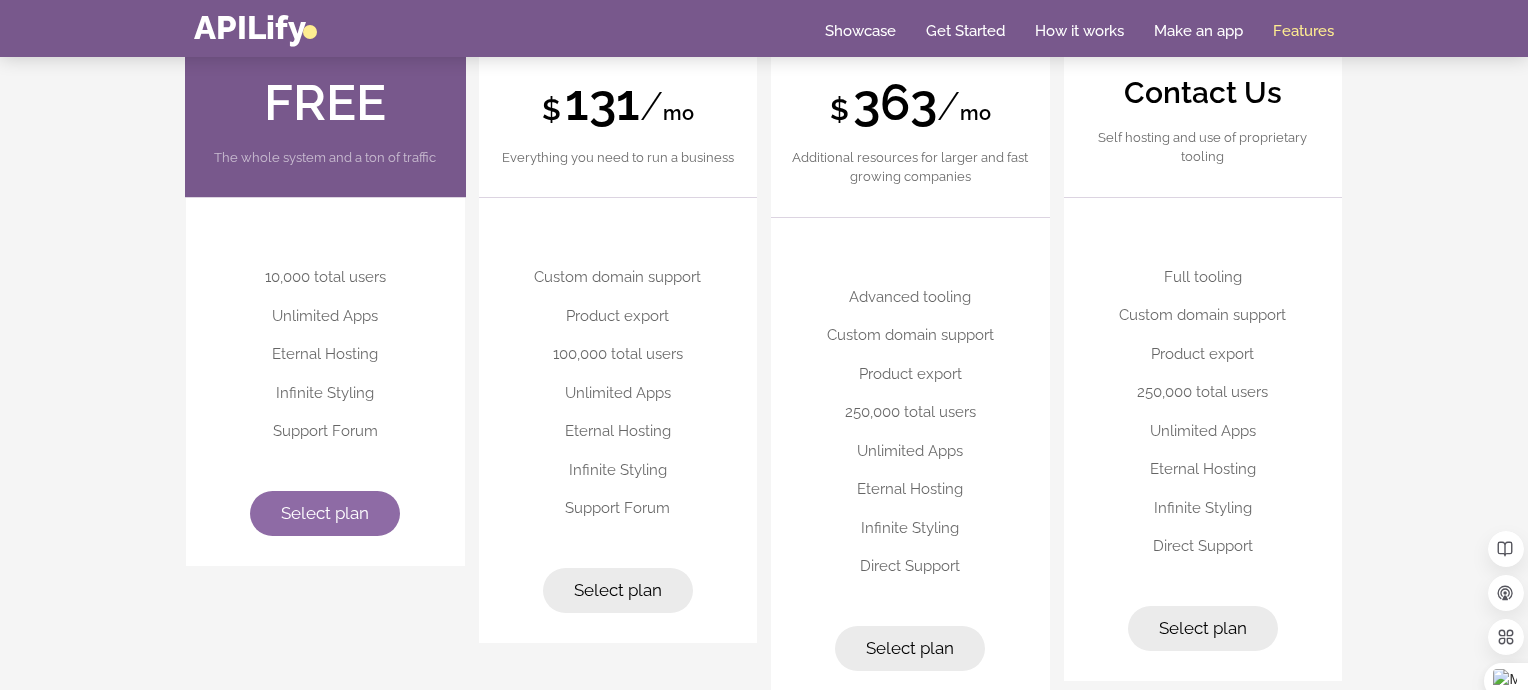 click on "Select plan" at bounding box center [325, 514] 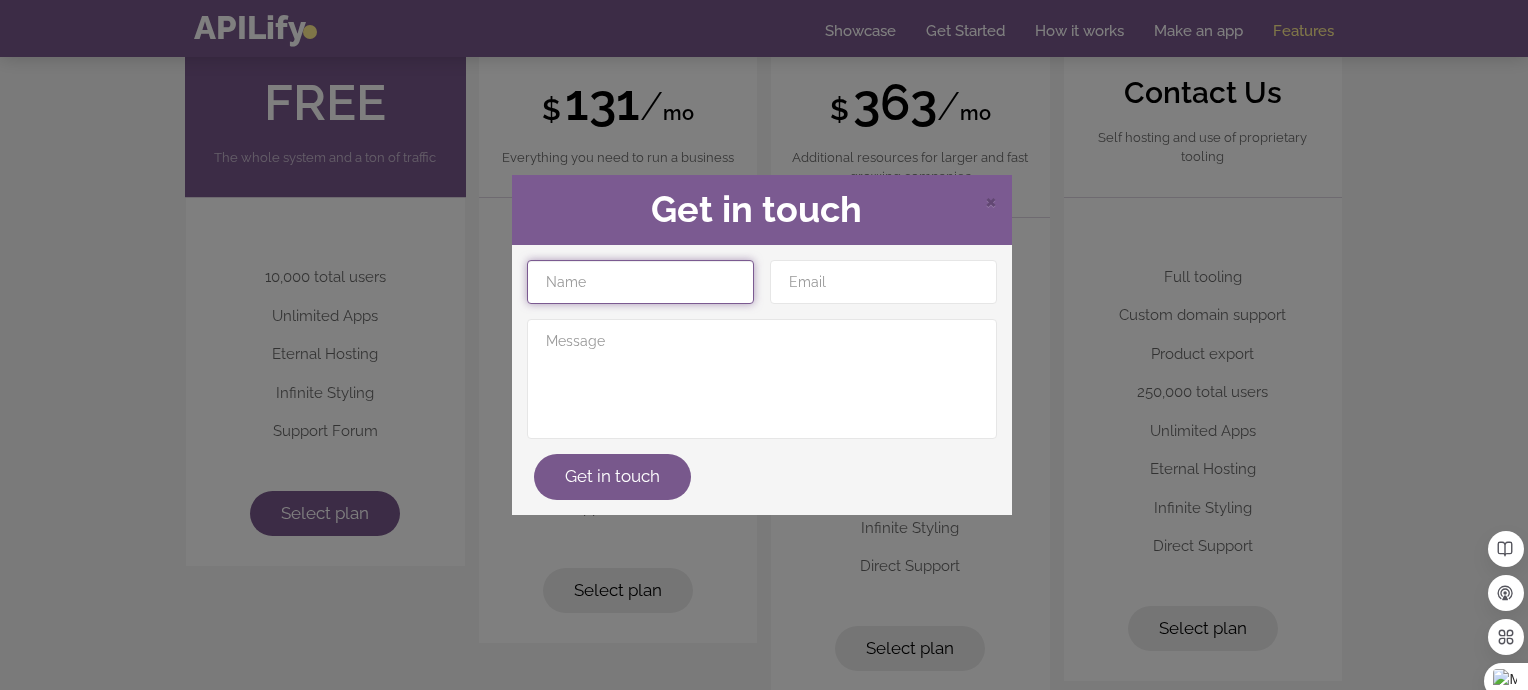 click at bounding box center (640, 282) 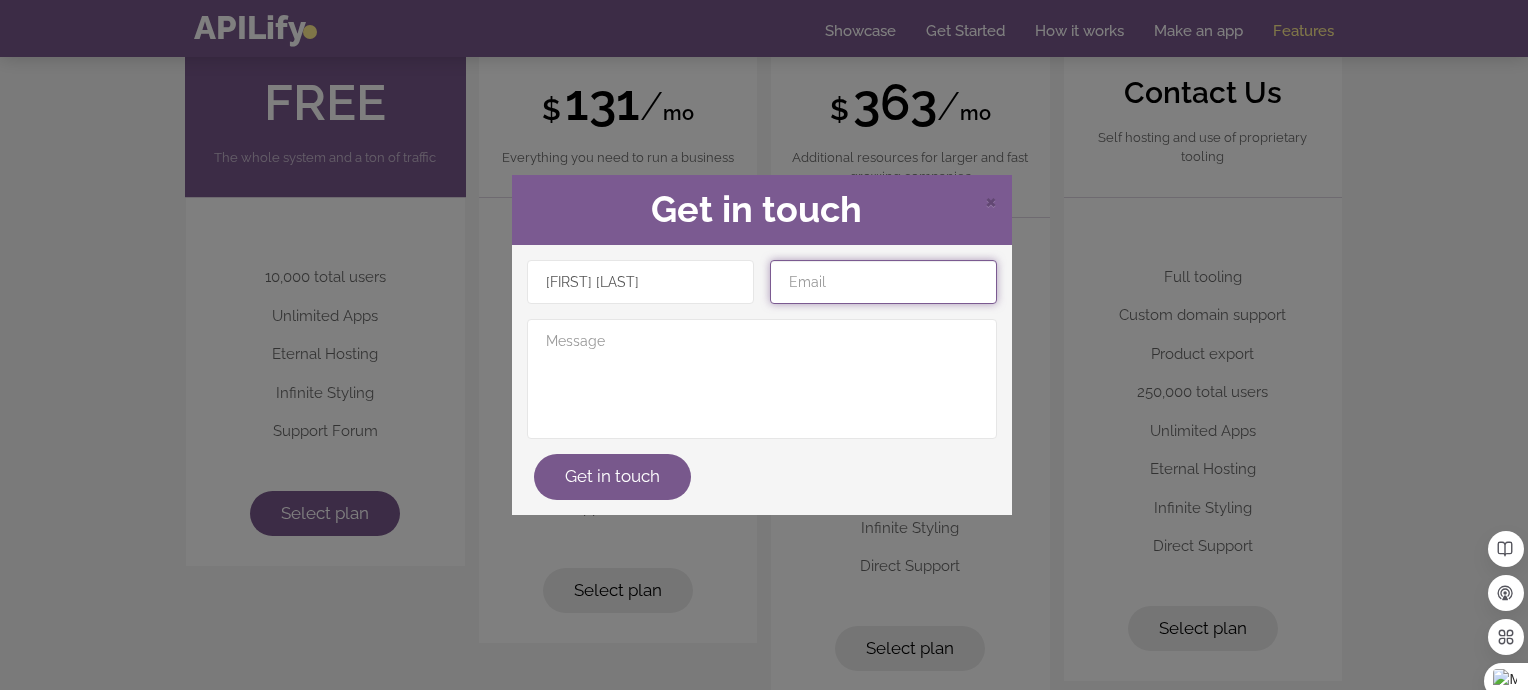 click at bounding box center [883, 282] 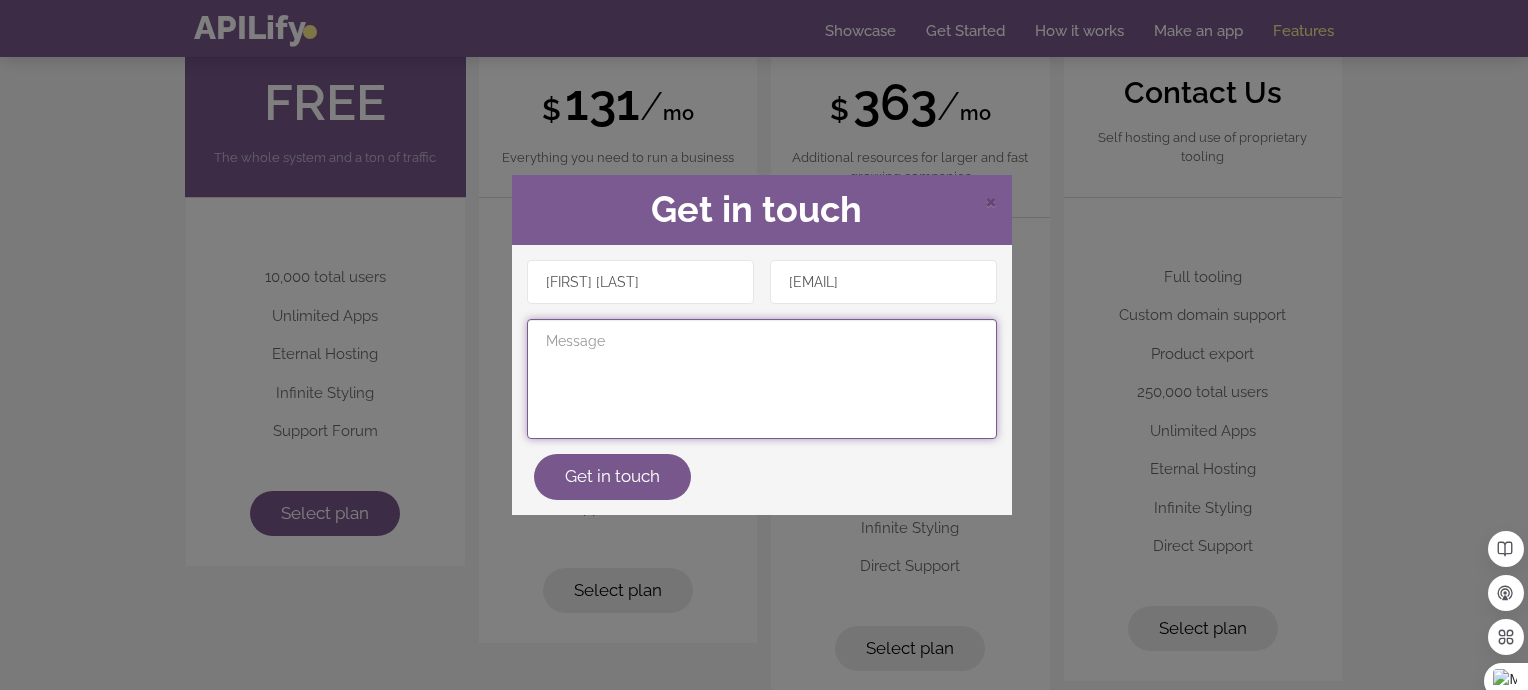 click at bounding box center [762, 379] 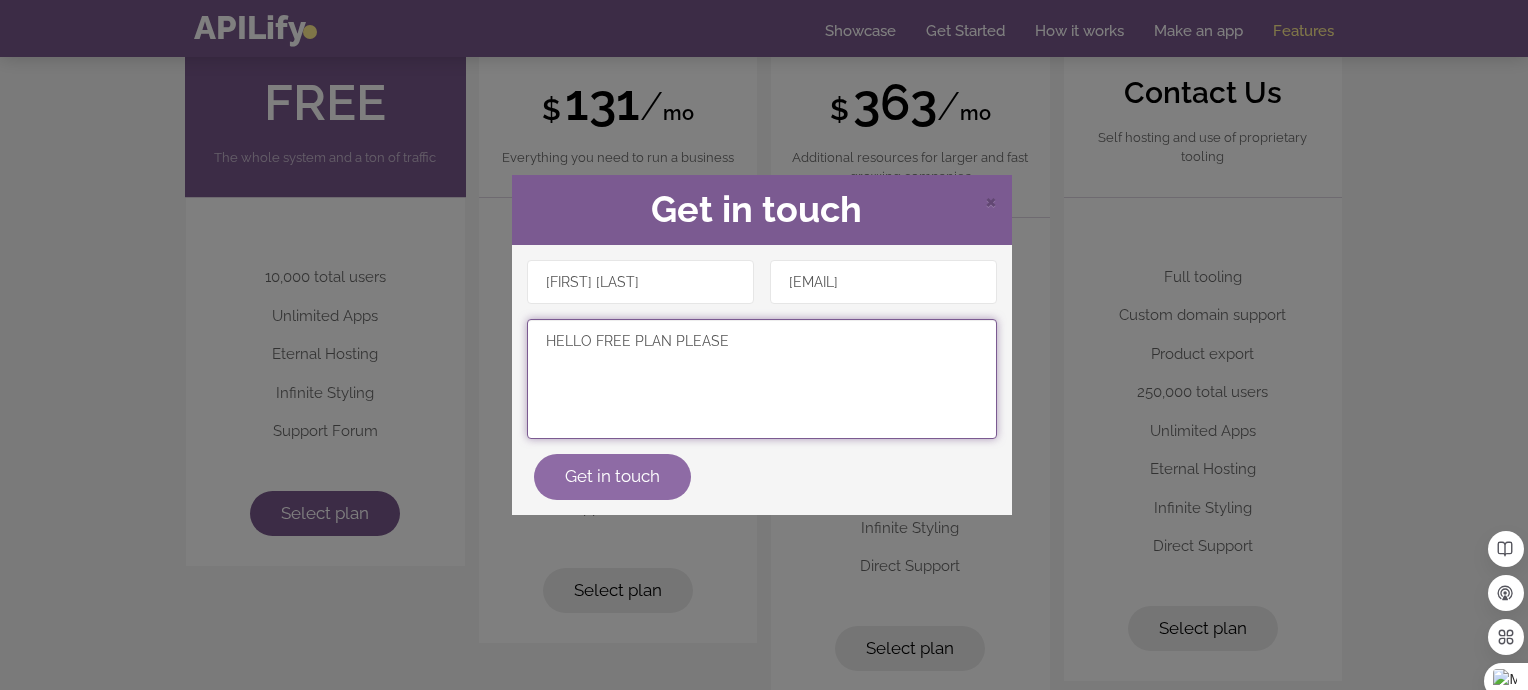 type on "HELLO FREE PLAN PLEASE" 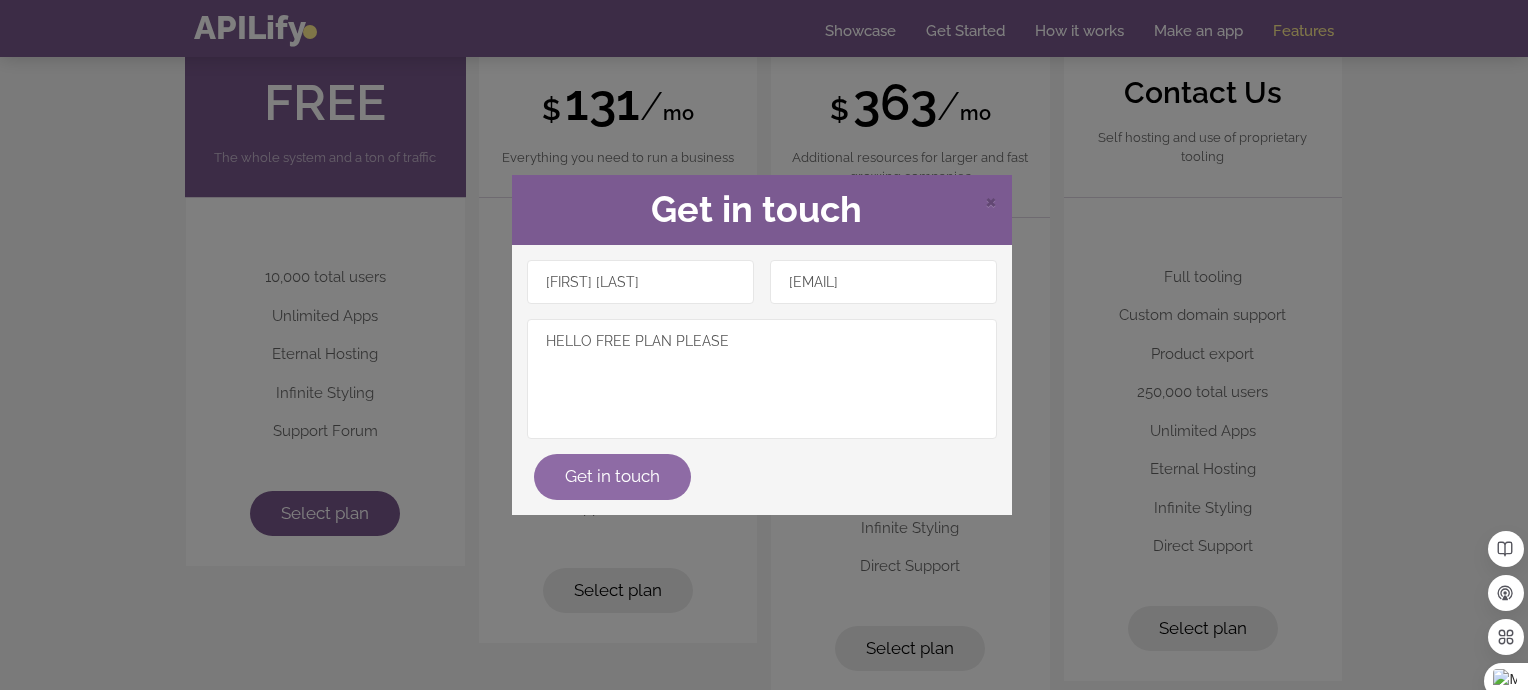 click on "Get in touch" at bounding box center (612, 477) 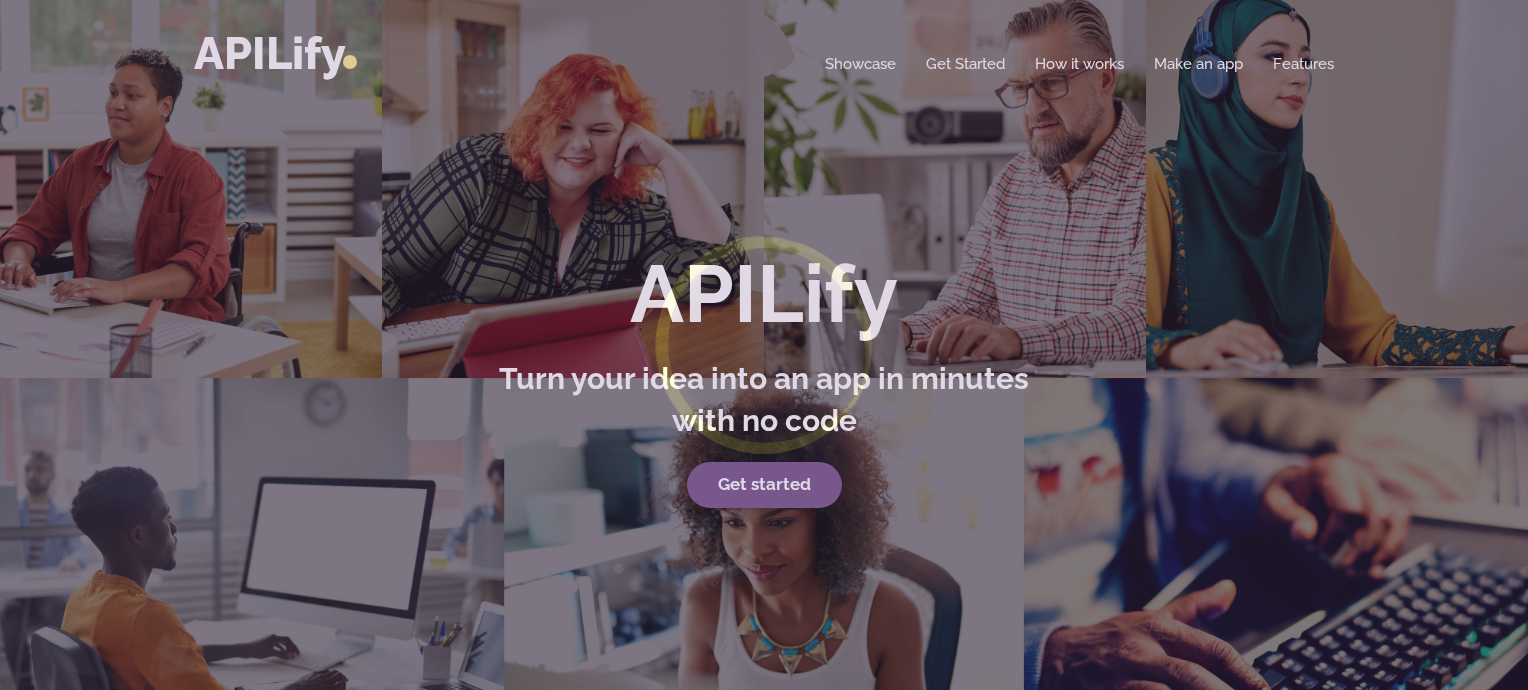 scroll, scrollTop: 0, scrollLeft: 0, axis: both 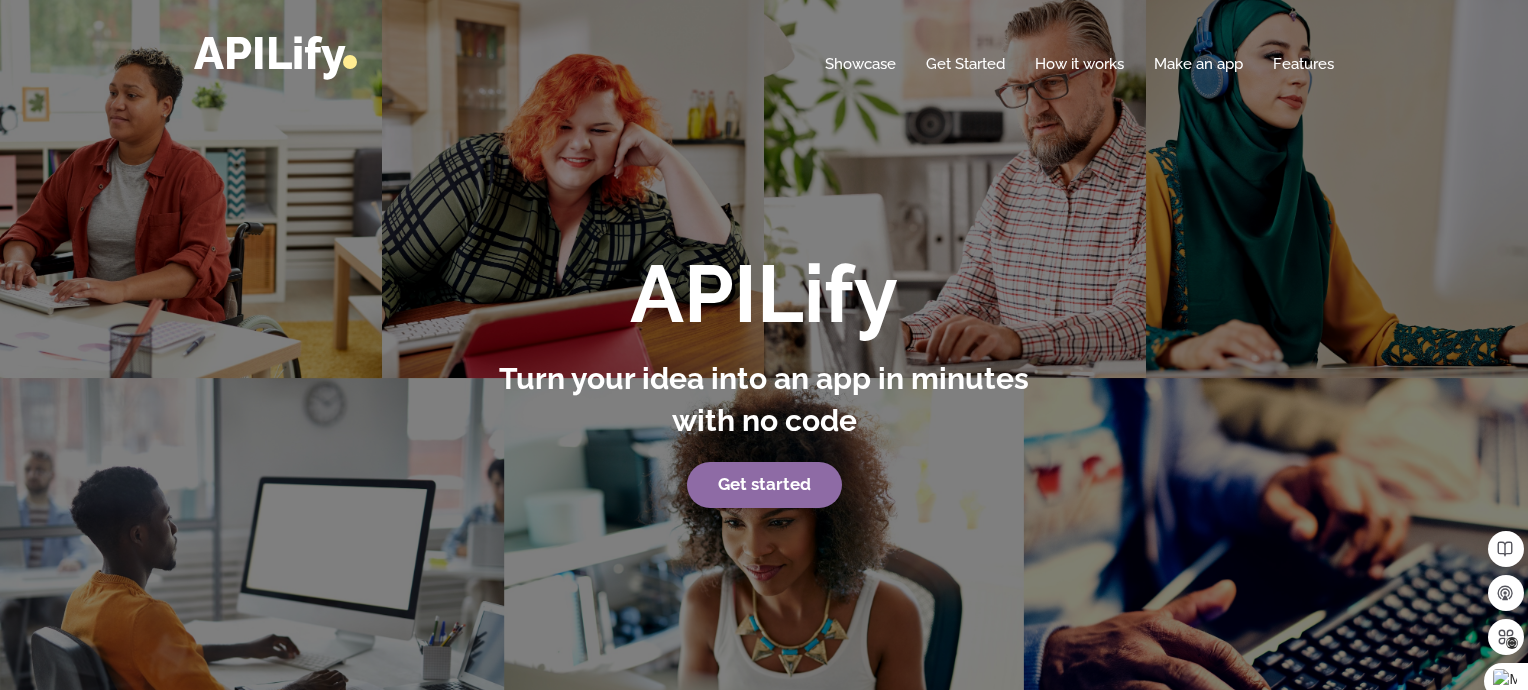 click on "Get started" at bounding box center [764, 484] 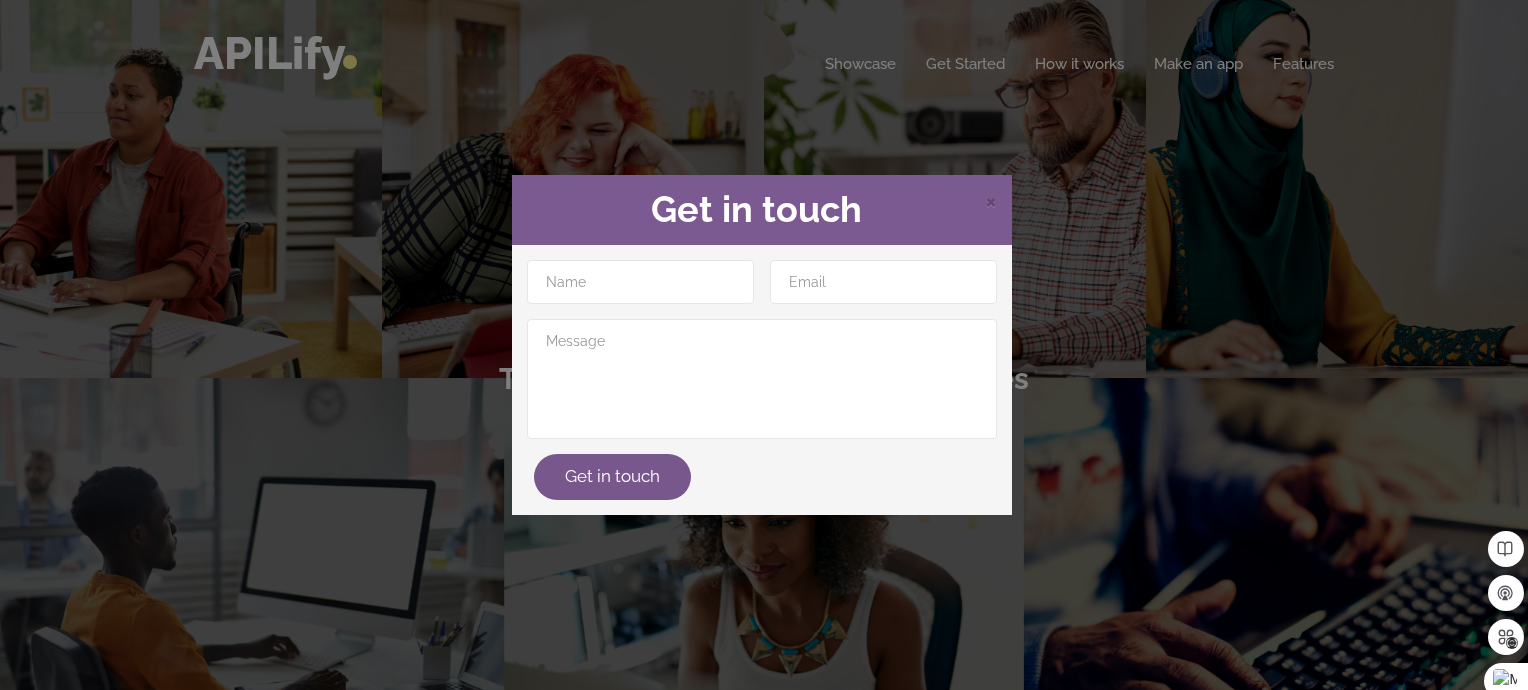 click on "×
Get in touch
Get in touch" at bounding box center [764, 345] 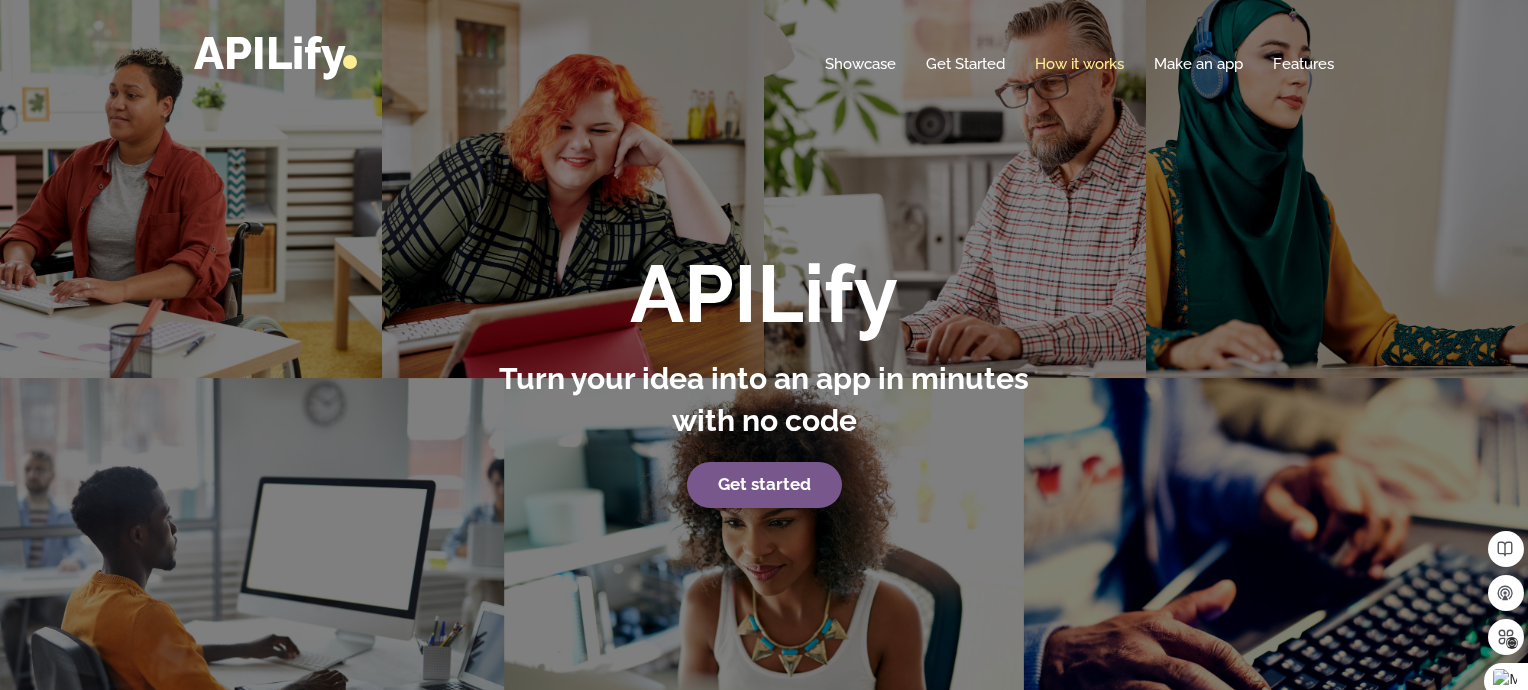 click on "How it works" at bounding box center (1079, 64) 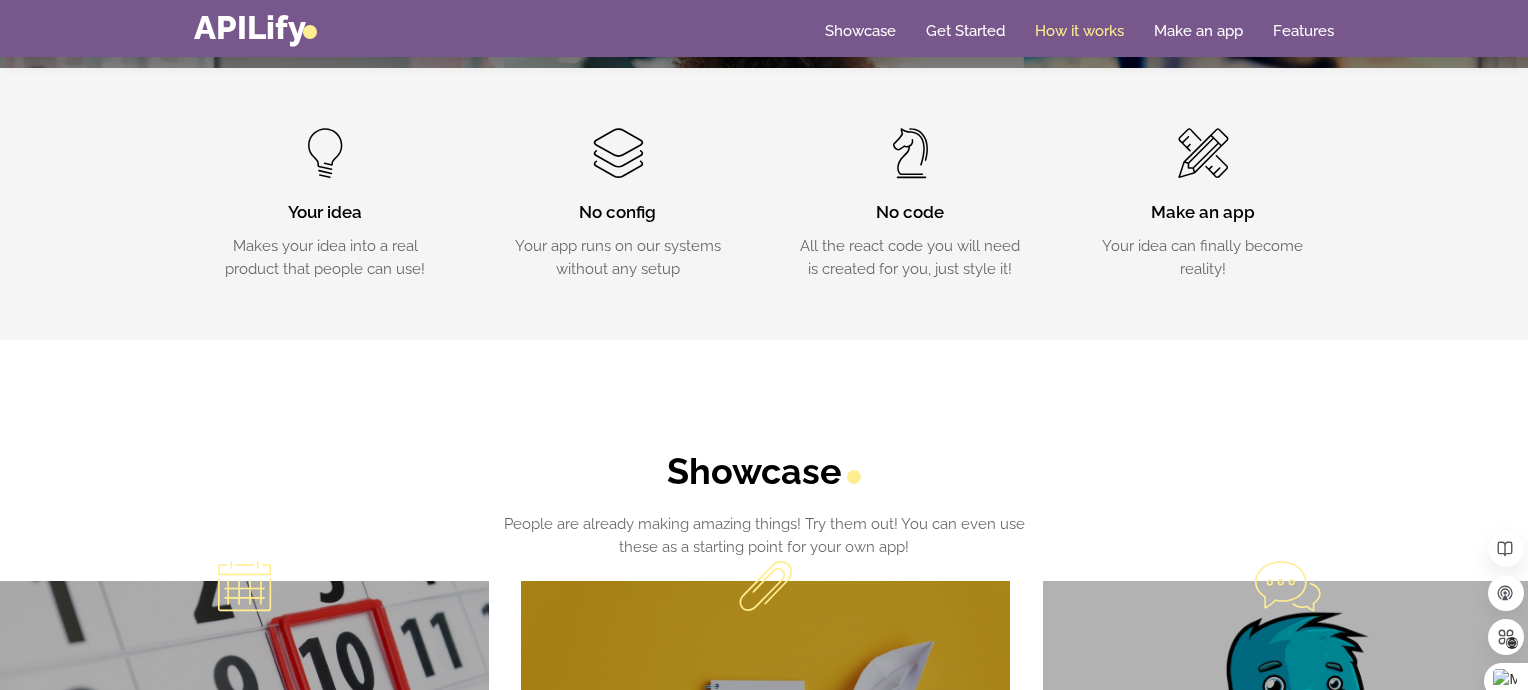 scroll, scrollTop: 652, scrollLeft: 0, axis: vertical 